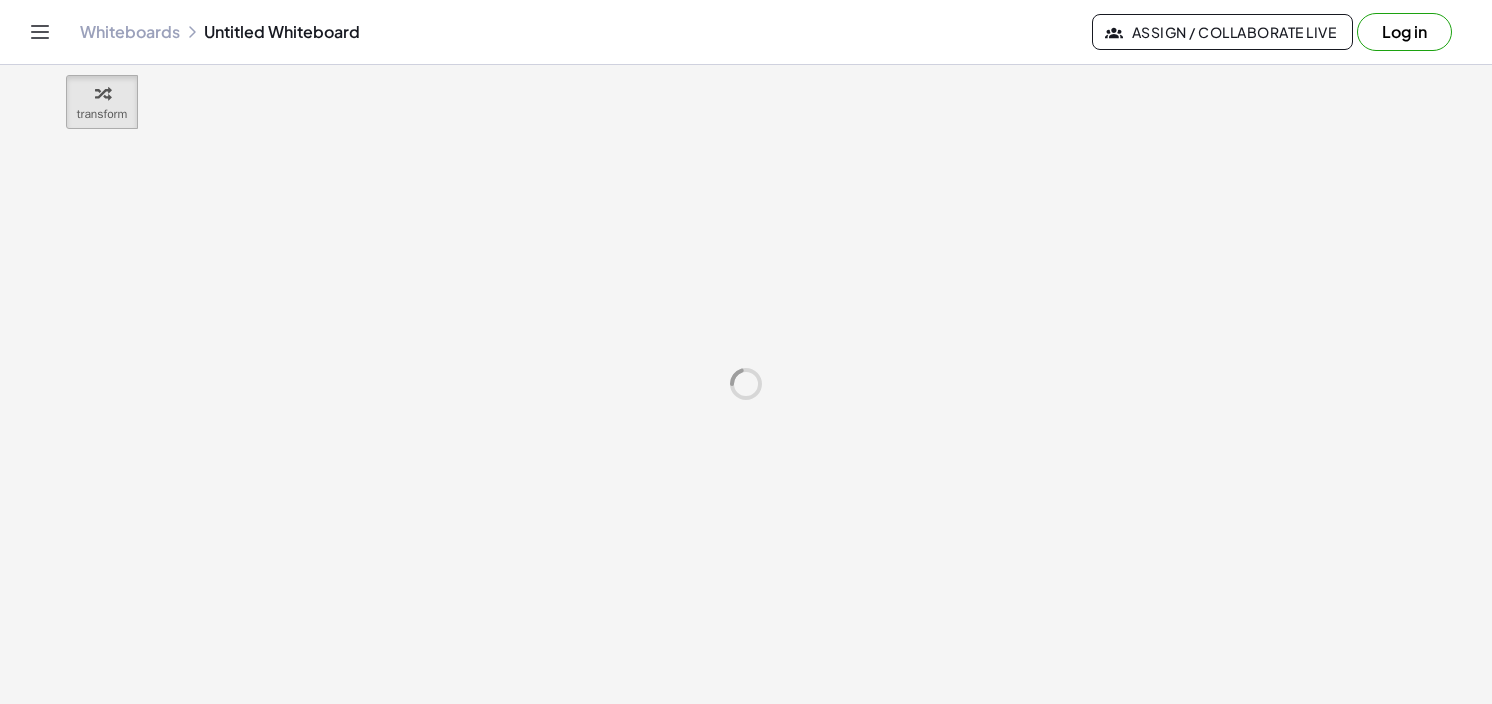 scroll, scrollTop: 0, scrollLeft: 0, axis: both 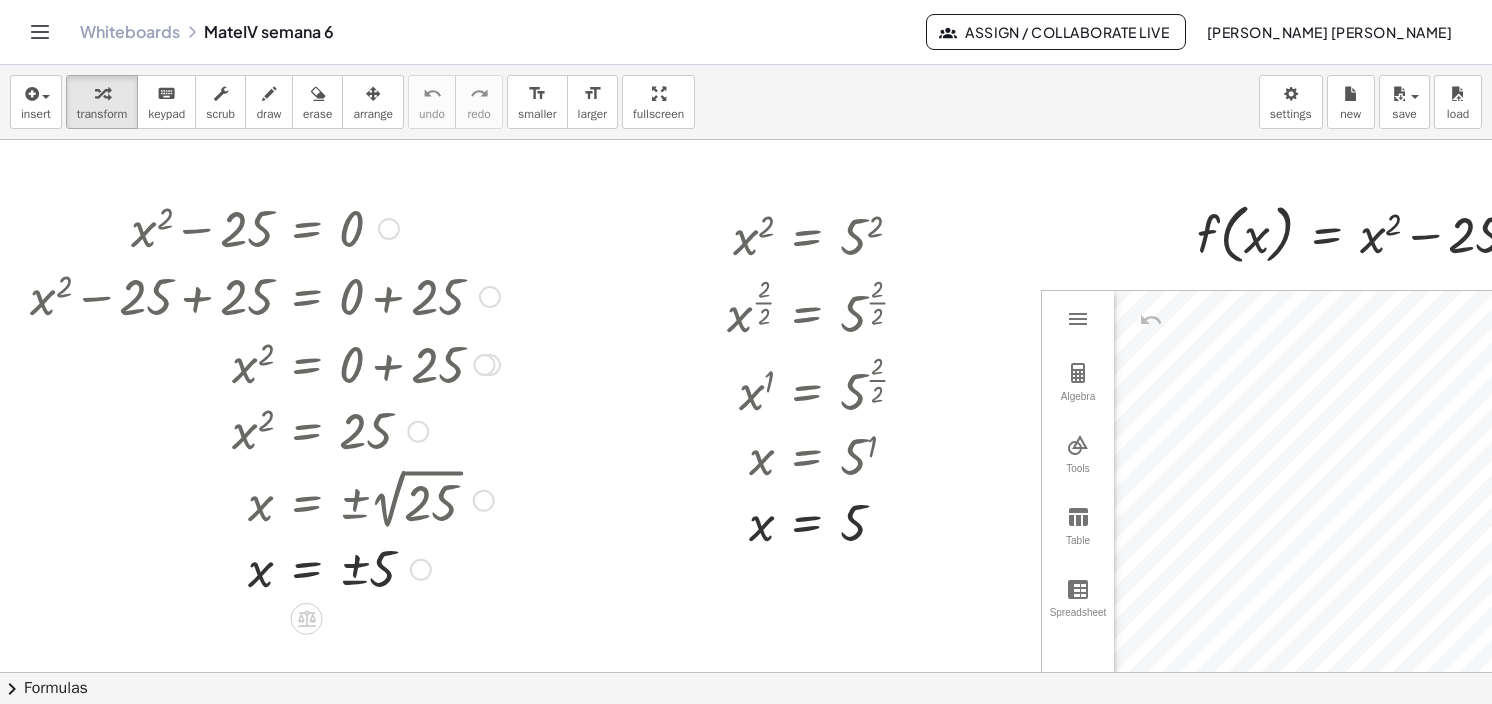 click at bounding box center [389, 229] 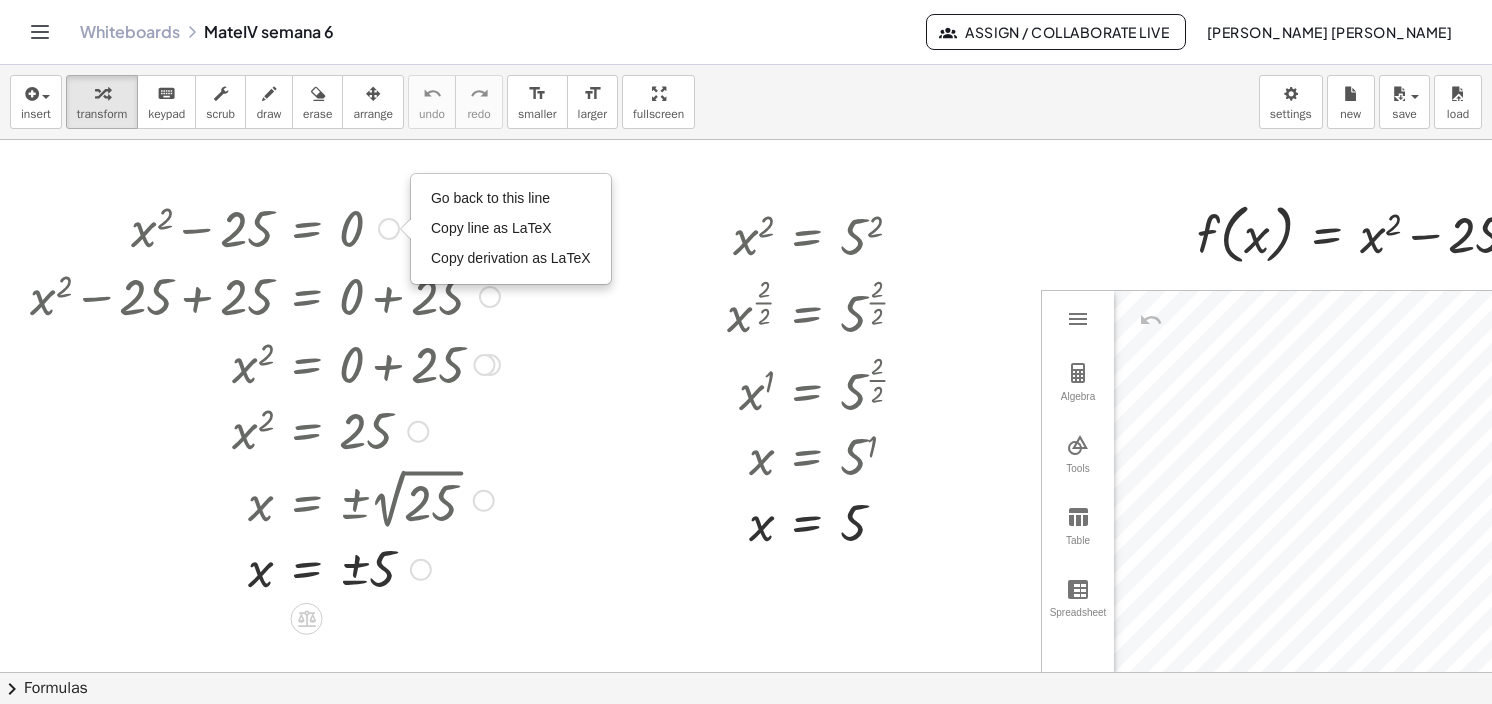 click at bounding box center (265, 227) 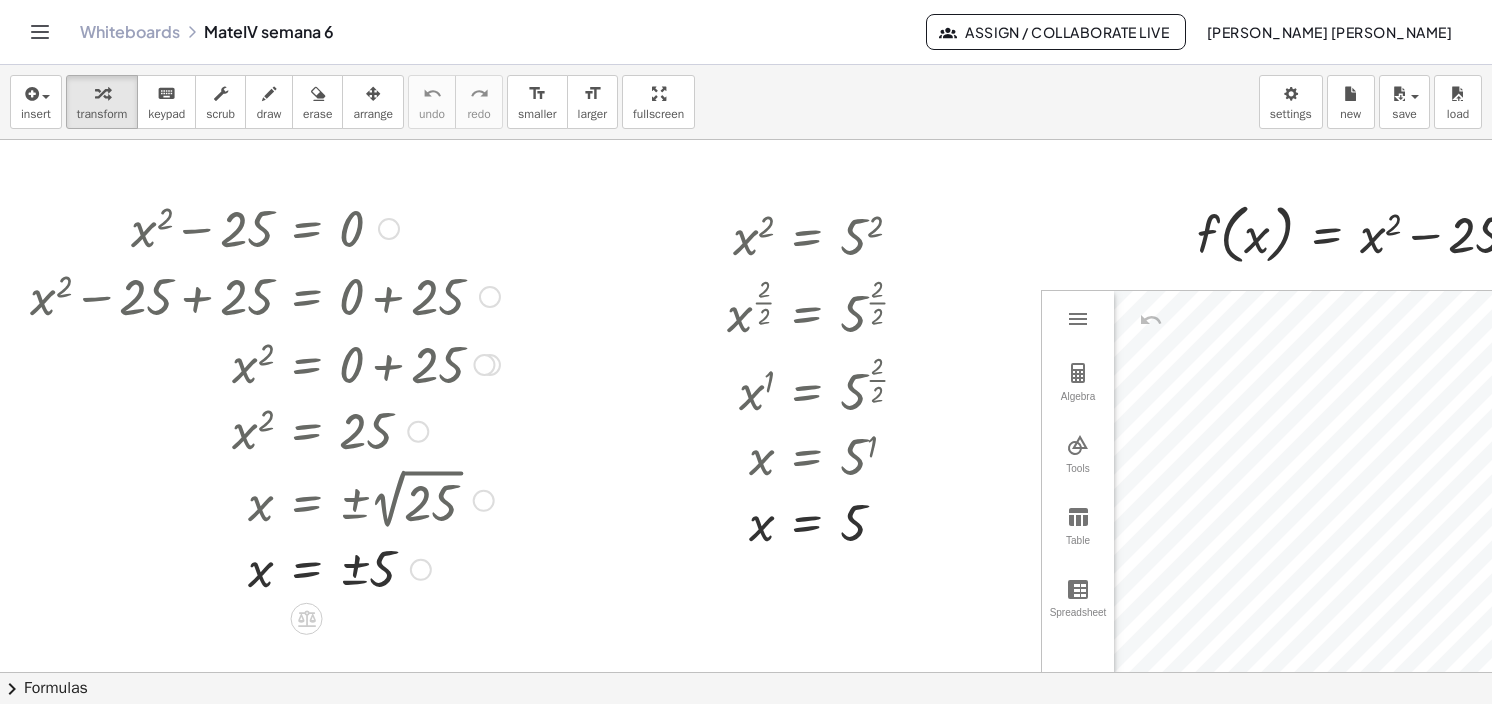 click at bounding box center [265, 227] 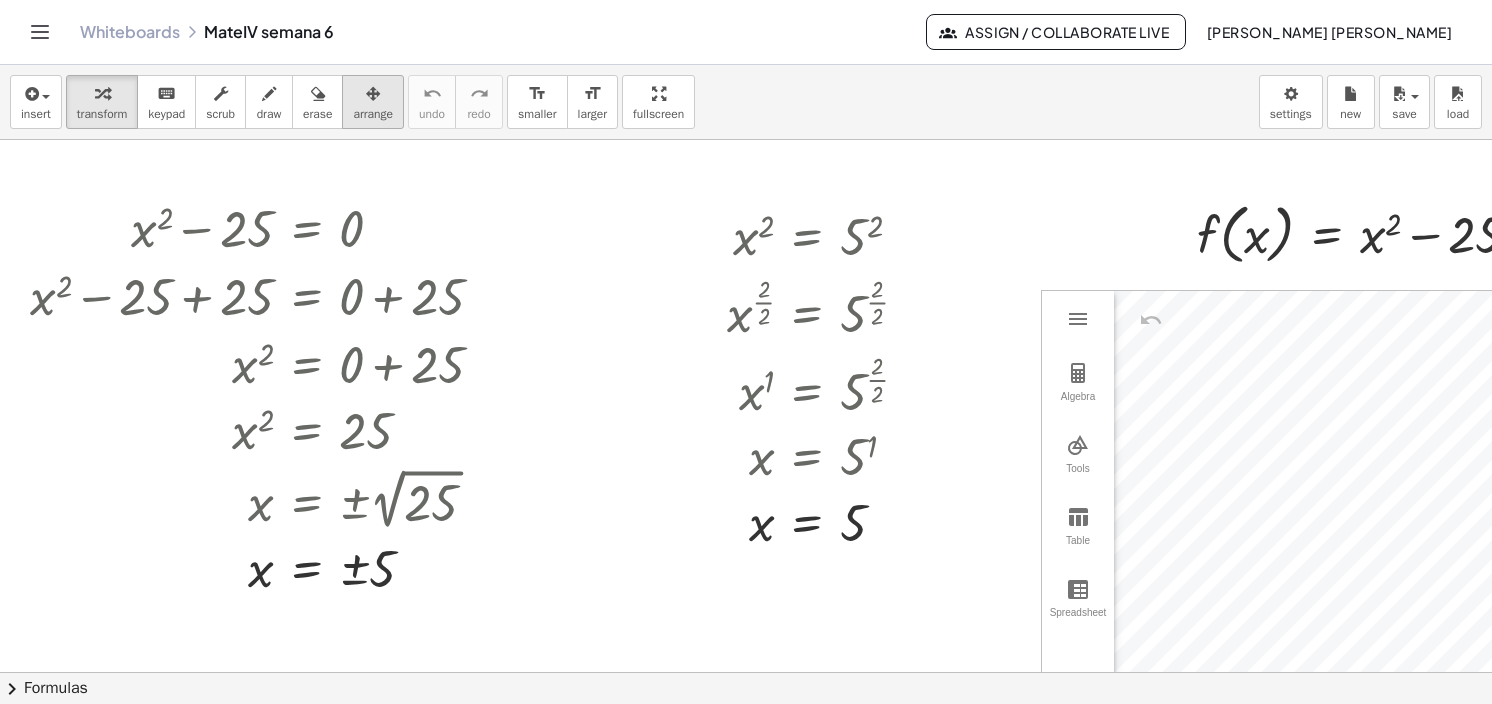click on "arrange" at bounding box center (373, 114) 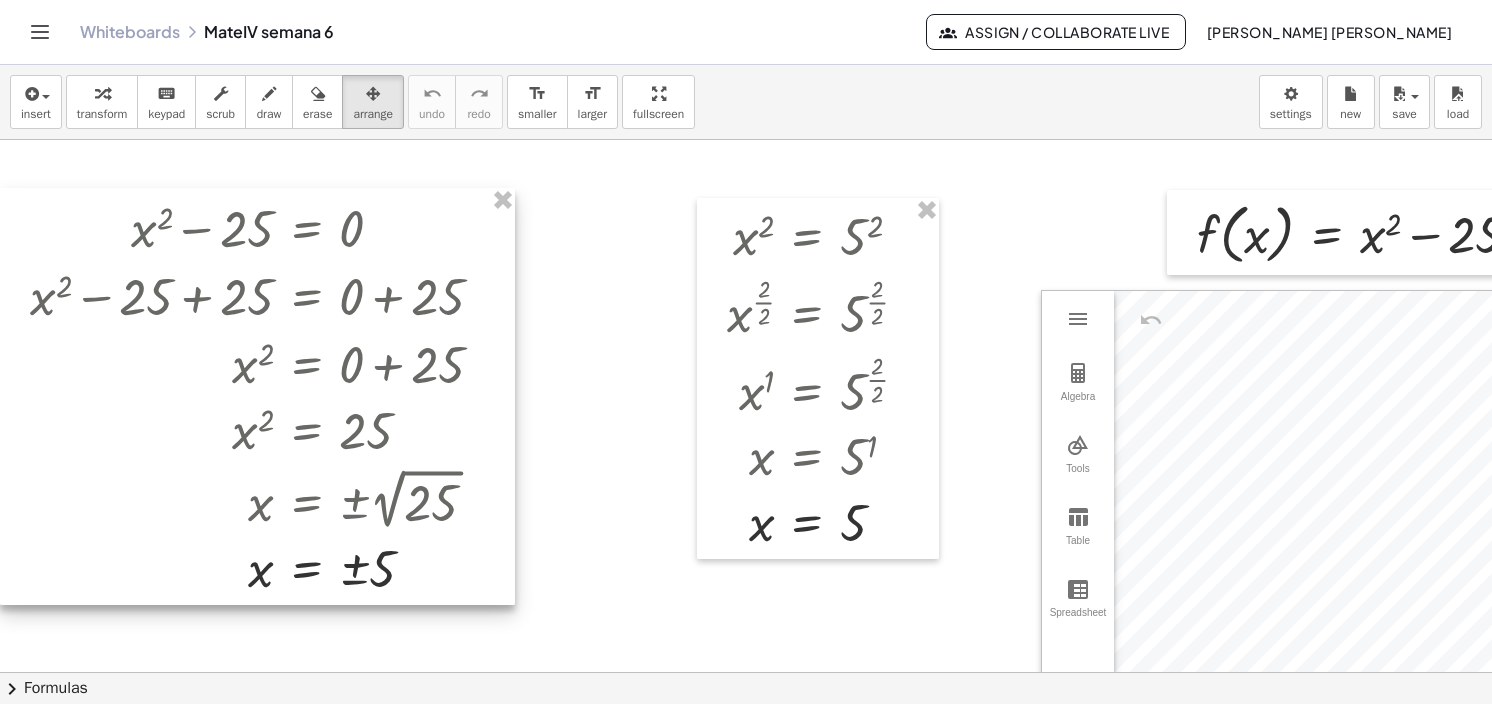 click at bounding box center (257, 397) 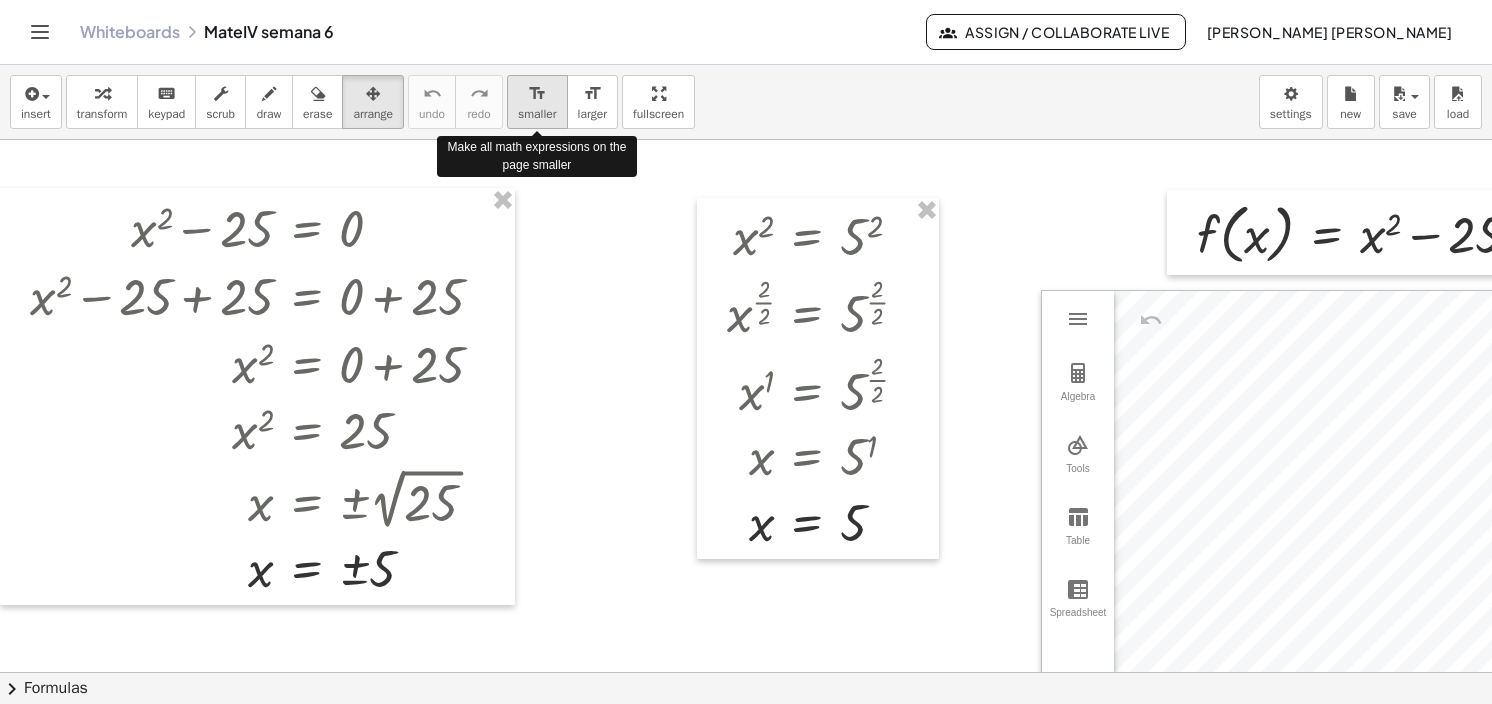 click on "smaller" at bounding box center [537, 114] 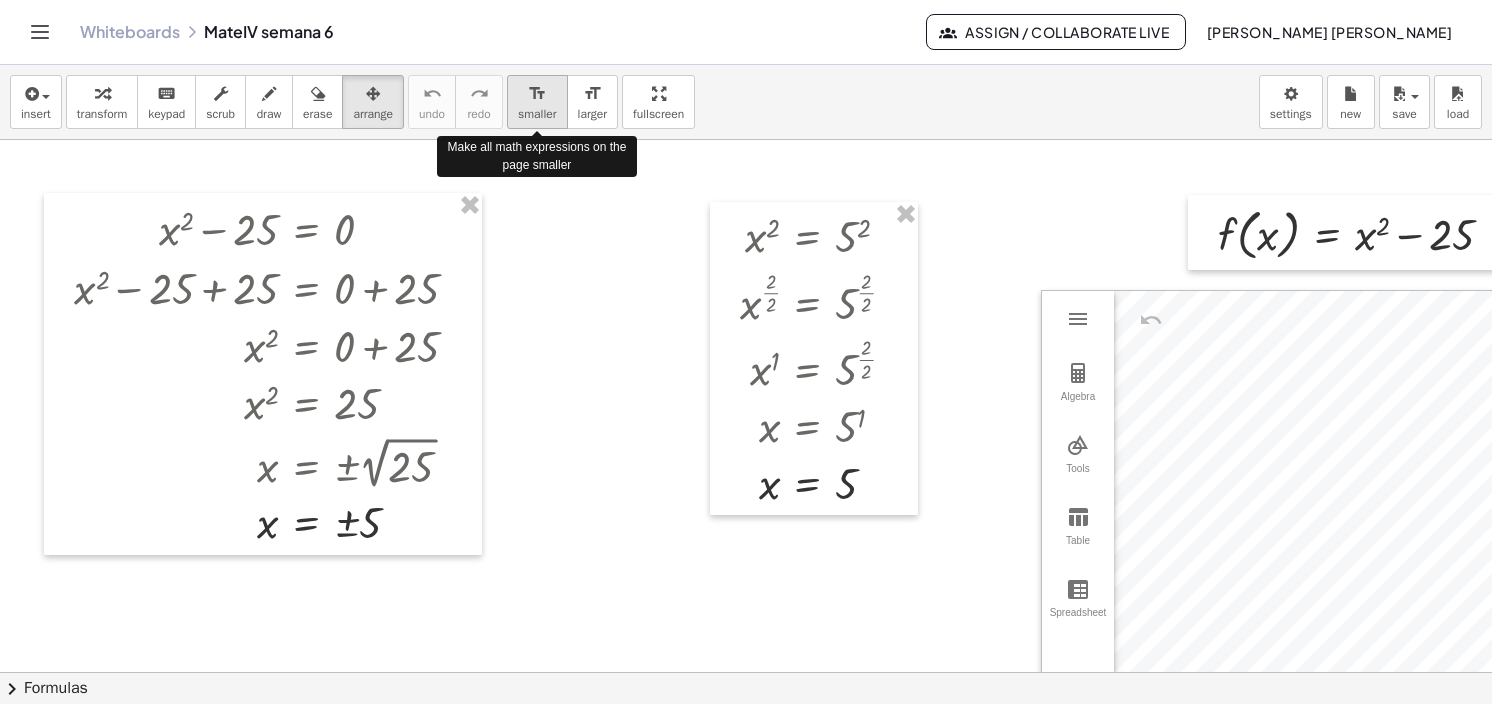click on "smaller" at bounding box center [537, 114] 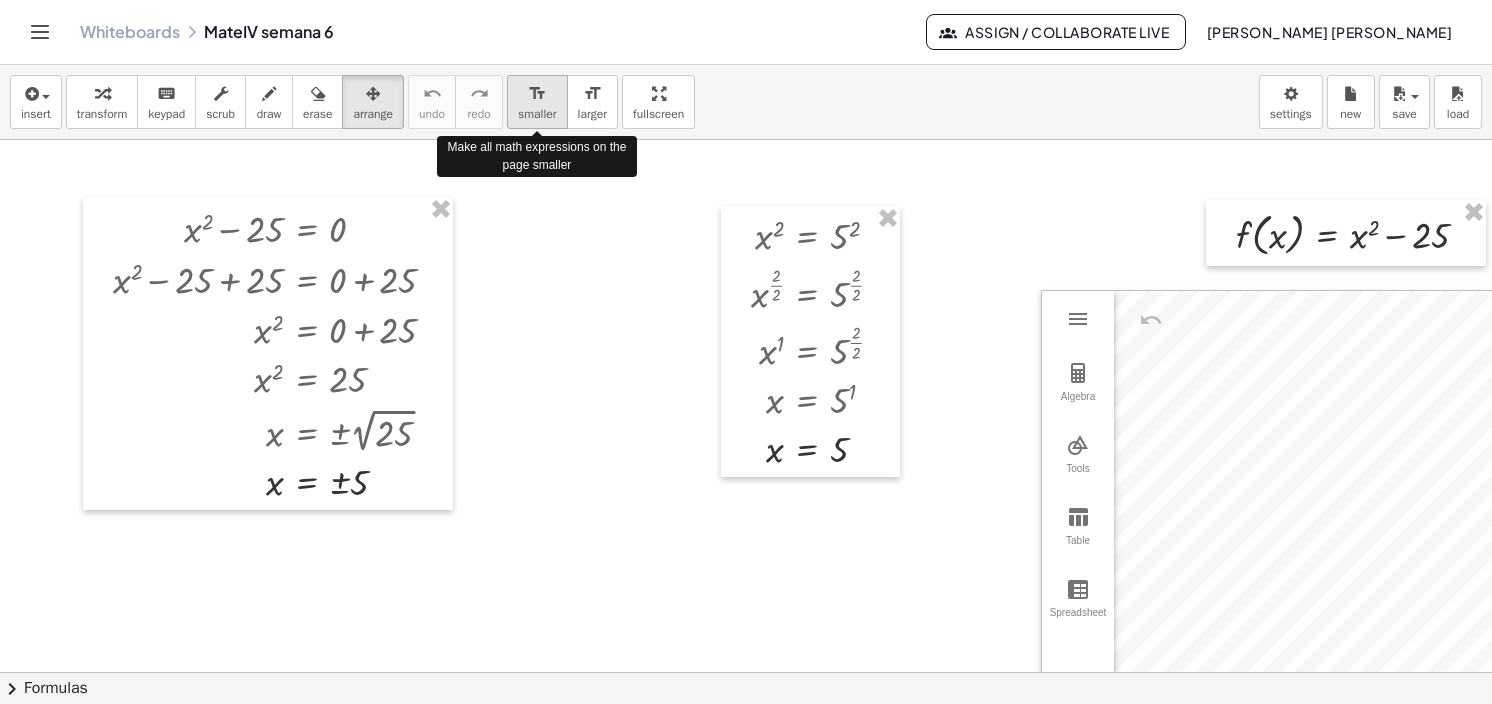 click on "smaller" at bounding box center (537, 114) 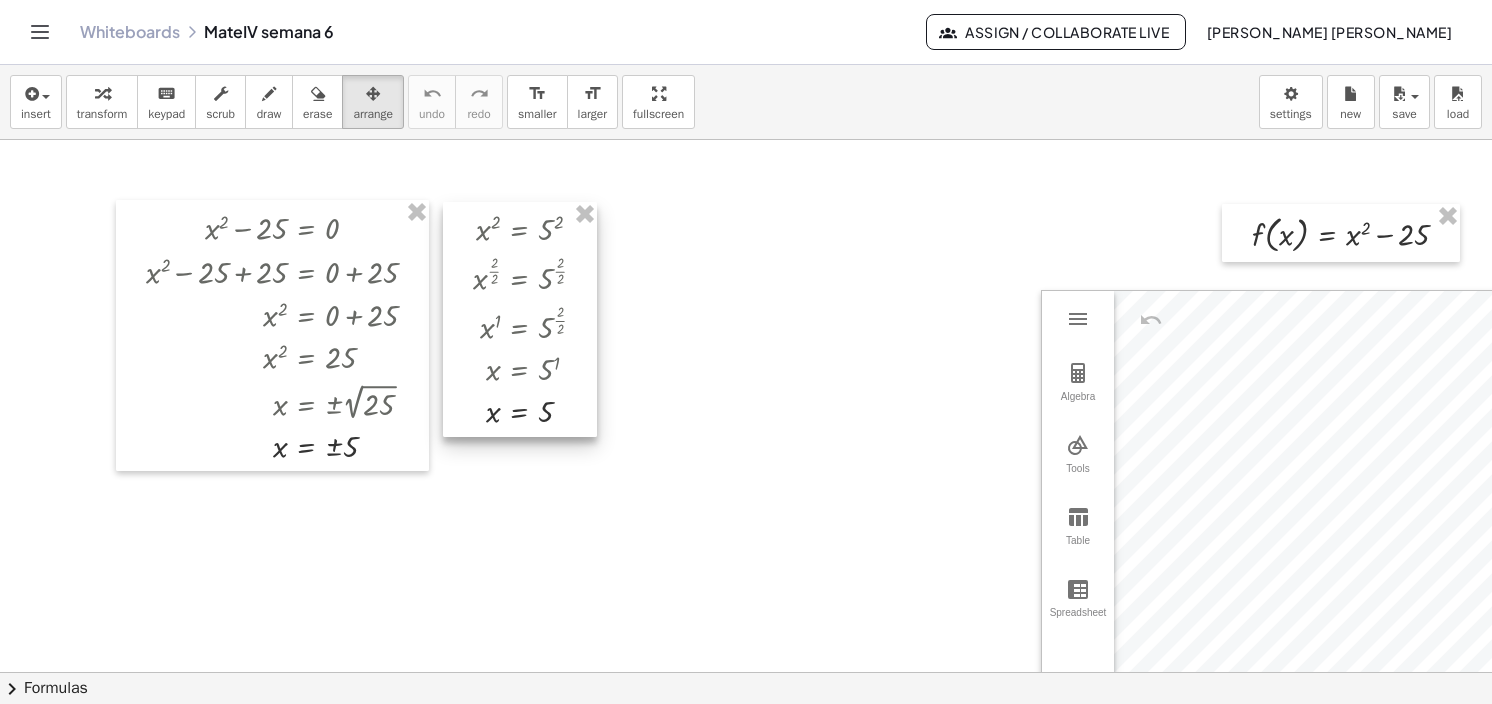 drag, startPoint x: 823, startPoint y: 246, endPoint x: 535, endPoint y: 238, distance: 288.11108 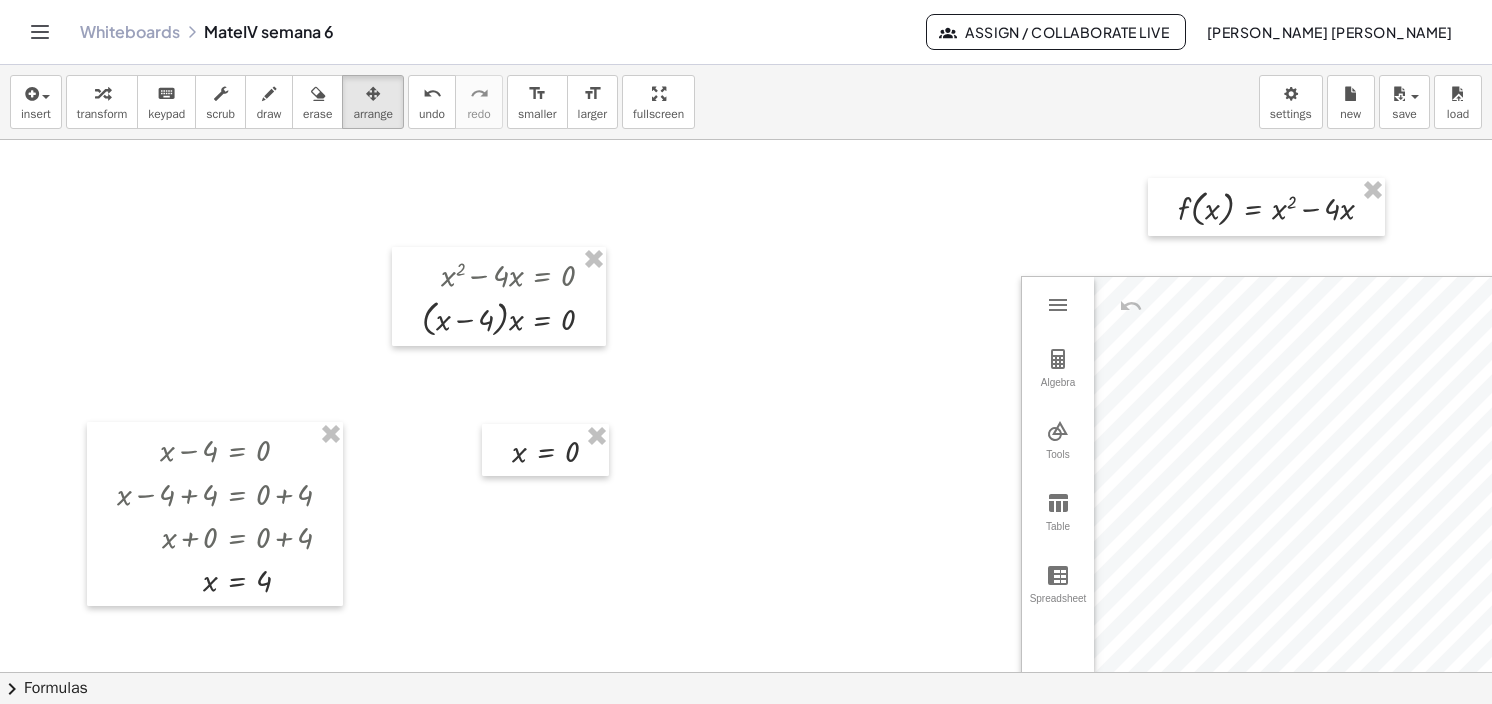 scroll, scrollTop: 817, scrollLeft: 0, axis: vertical 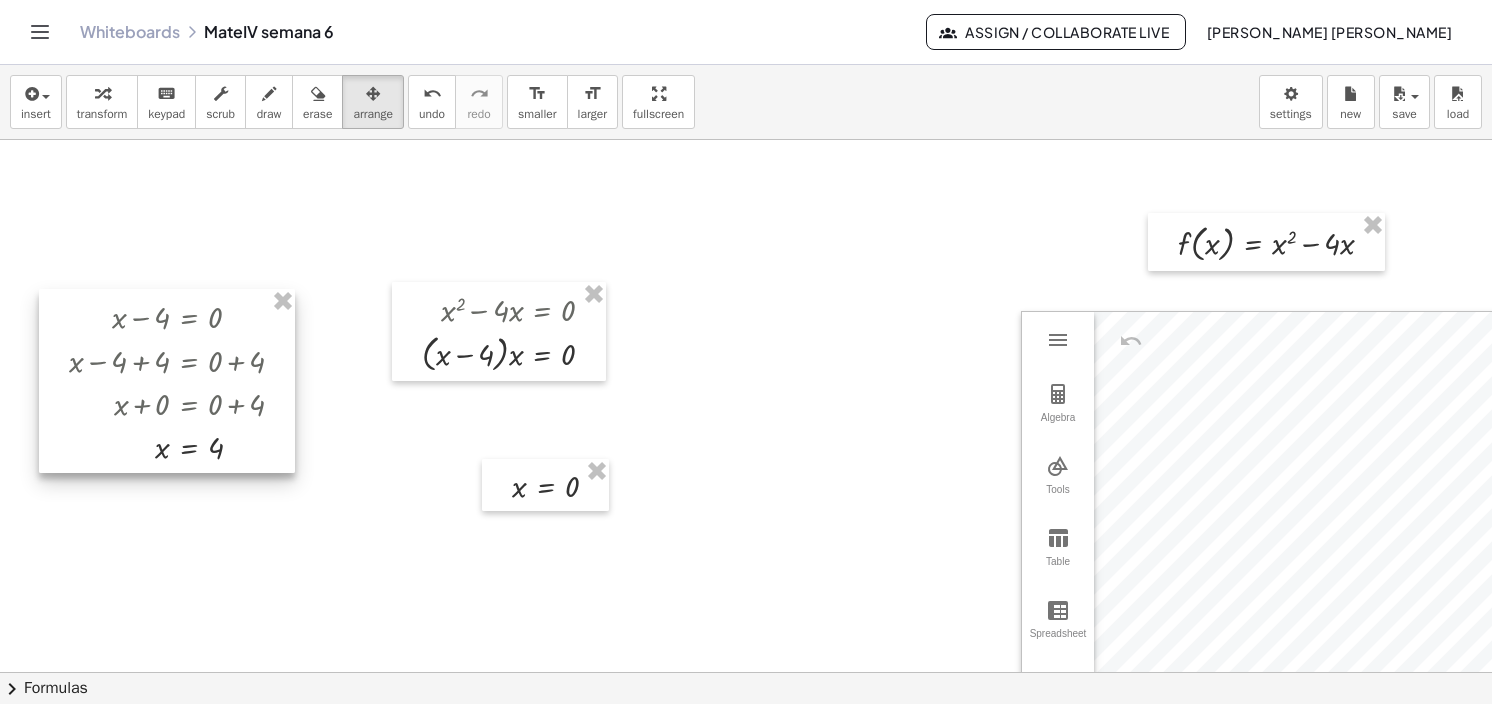 drag, startPoint x: 219, startPoint y: 478, endPoint x: 171, endPoint y: 310, distance: 174.72264 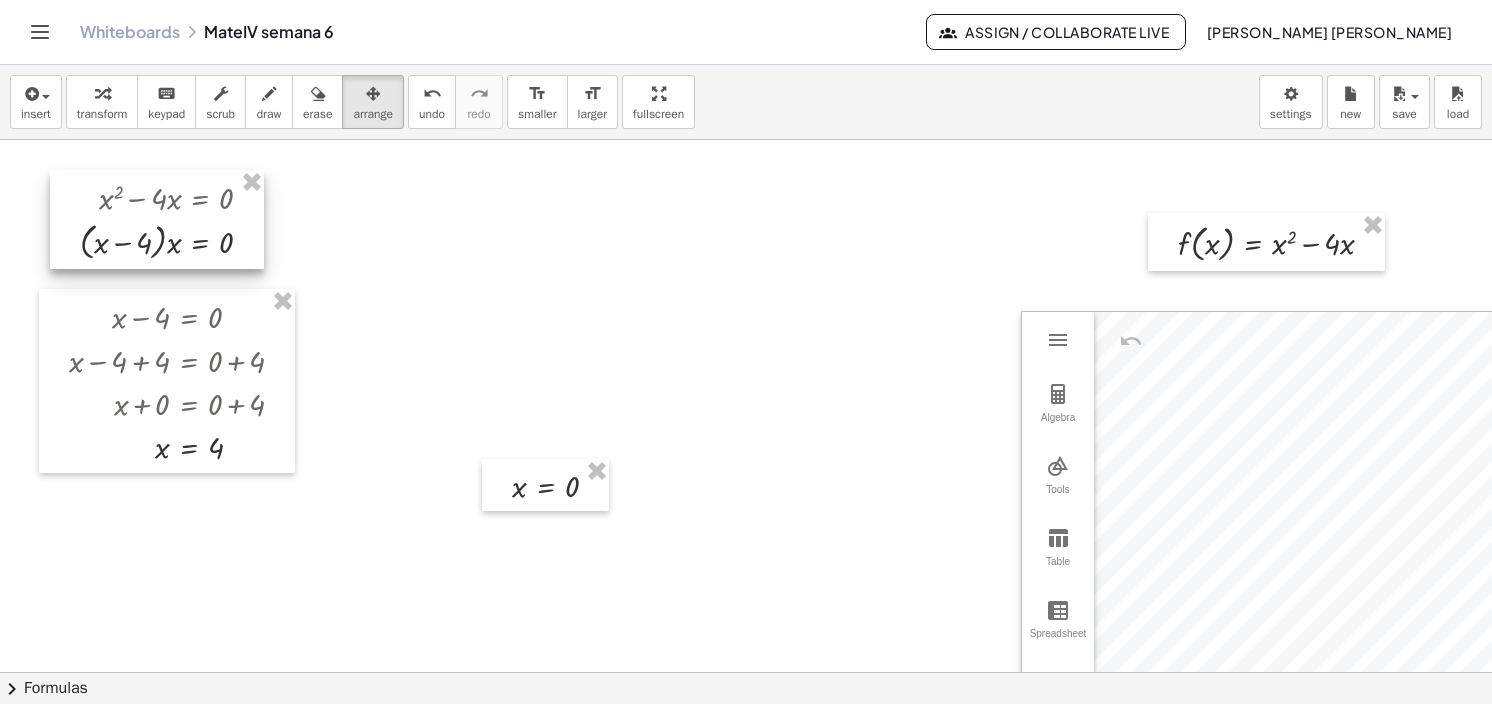 drag, startPoint x: 479, startPoint y: 234, endPoint x: 183, endPoint y: 207, distance: 297.22888 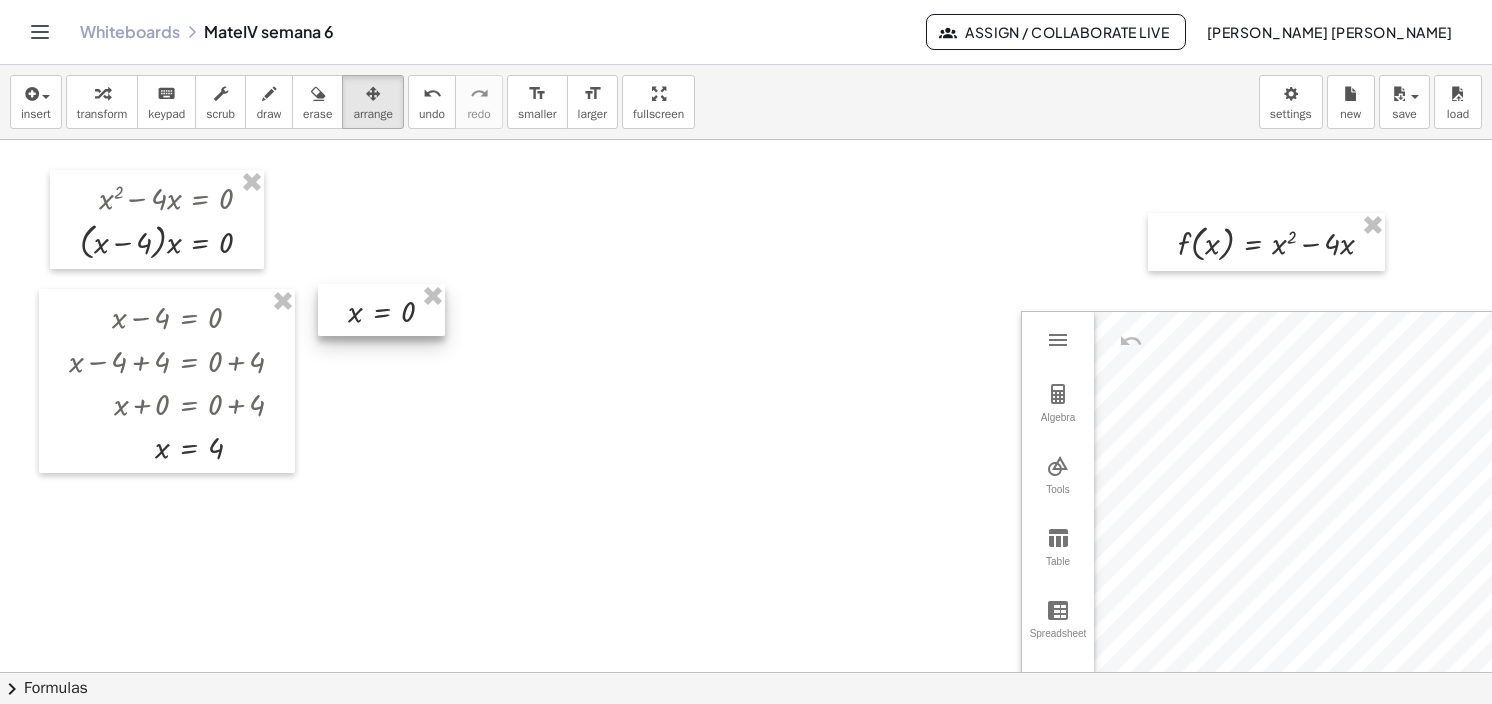 drag, startPoint x: 549, startPoint y: 489, endPoint x: 384, endPoint y: 315, distance: 239.79366 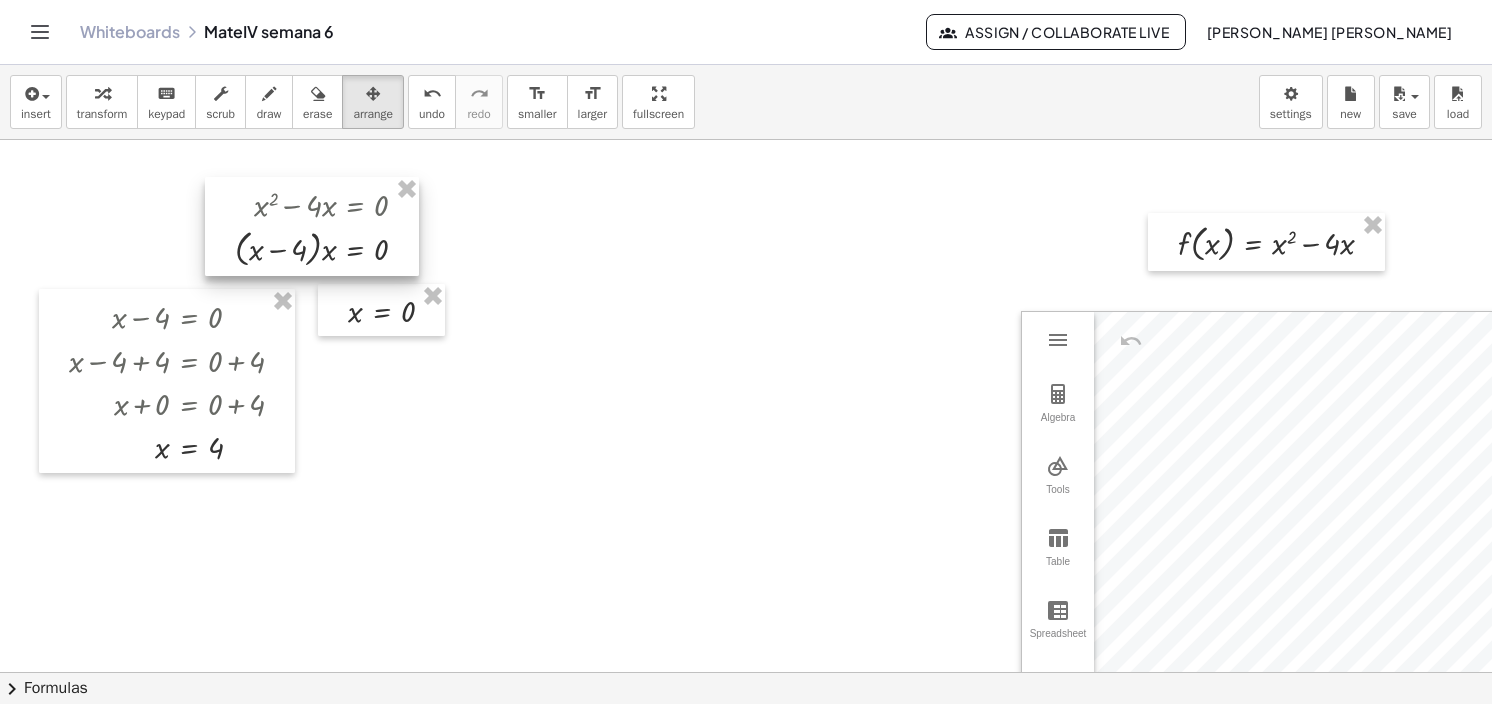 drag, startPoint x: 195, startPoint y: 243, endPoint x: 350, endPoint y: 250, distance: 155.15799 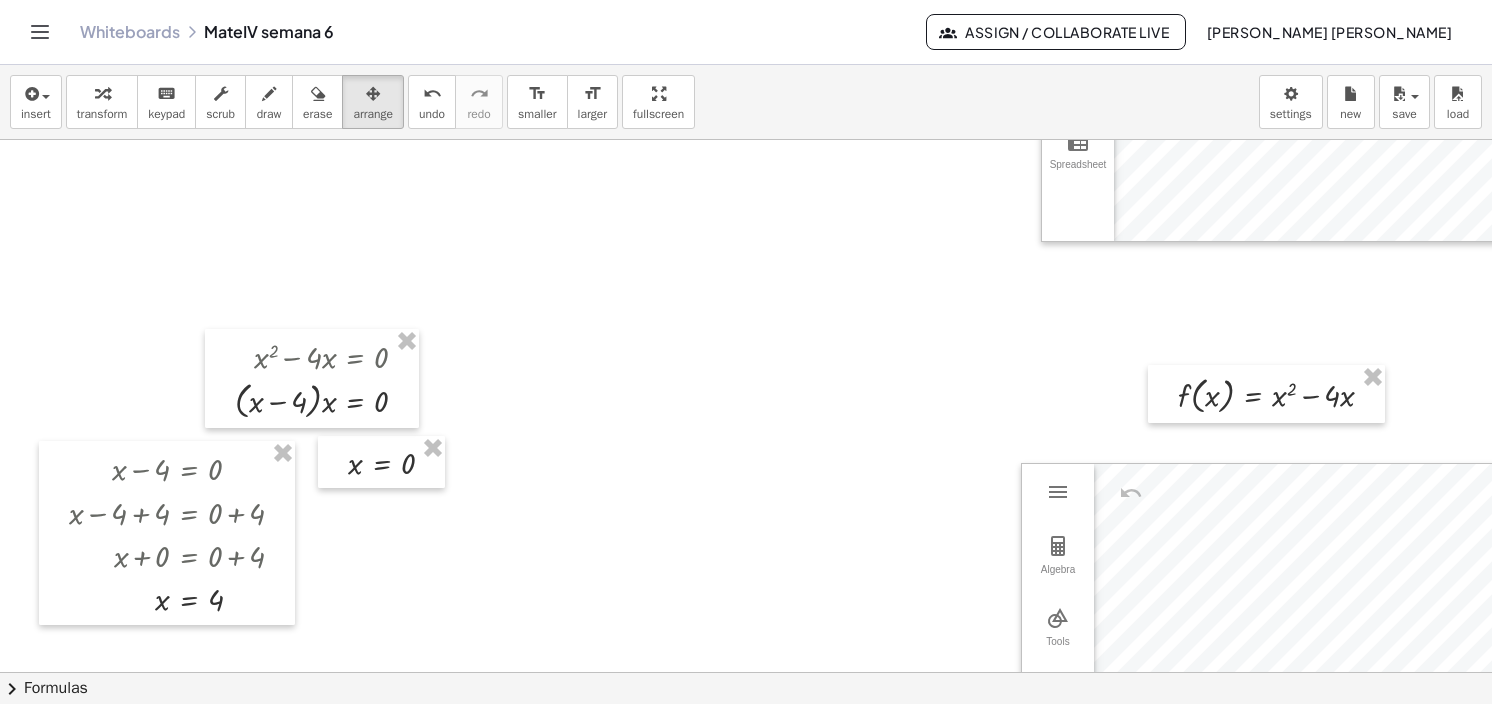 scroll, scrollTop: 717, scrollLeft: 0, axis: vertical 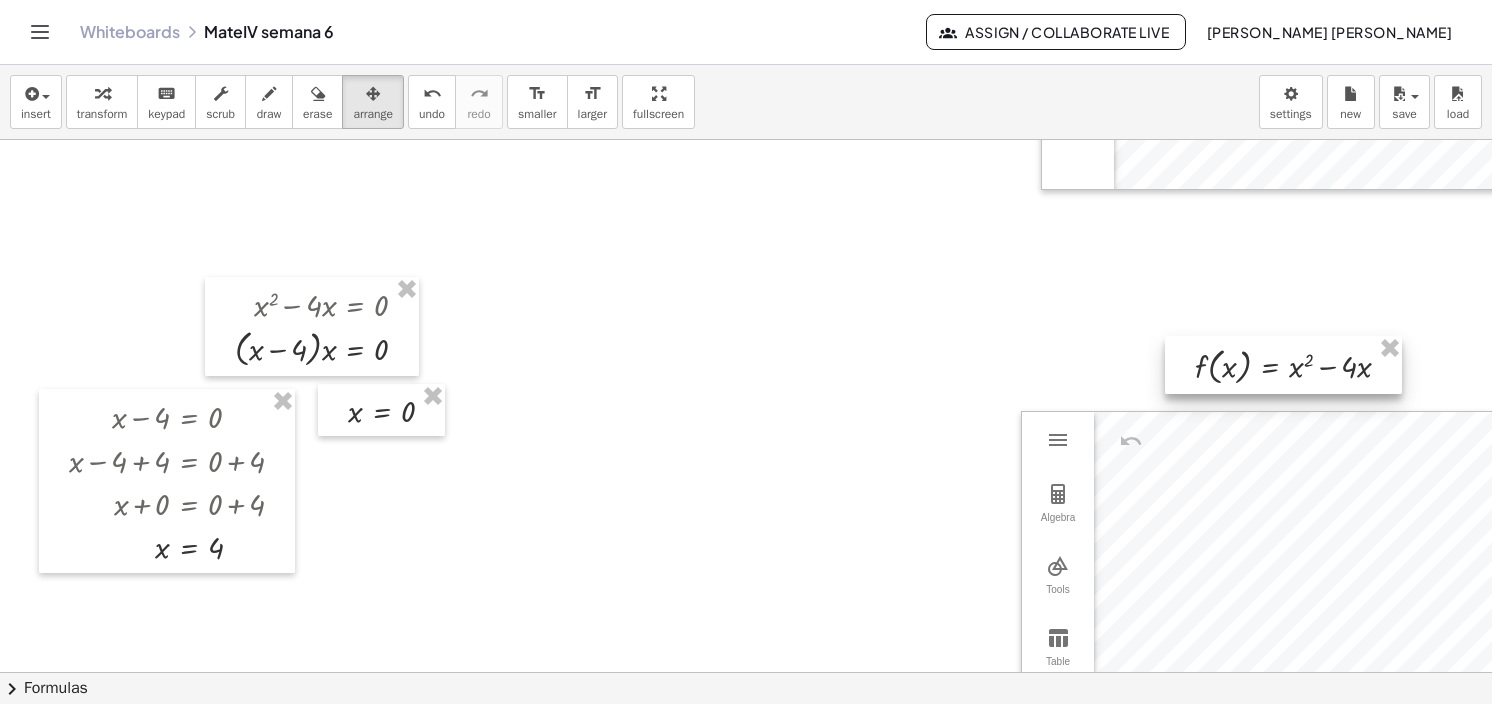 drag, startPoint x: 1170, startPoint y: 339, endPoint x: 1187, endPoint y: 362, distance: 28.600698 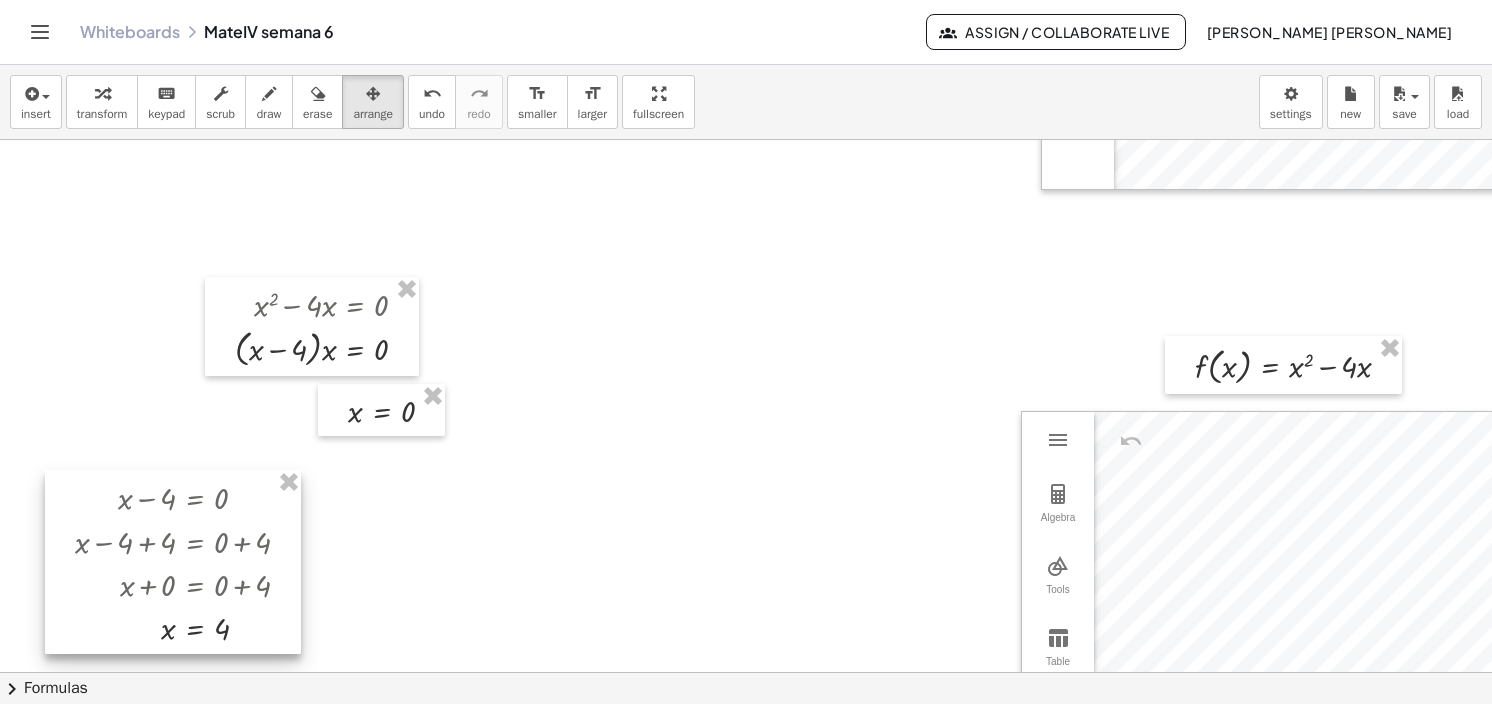 drag, startPoint x: 204, startPoint y: 455, endPoint x: 206, endPoint y: 539, distance: 84.0238 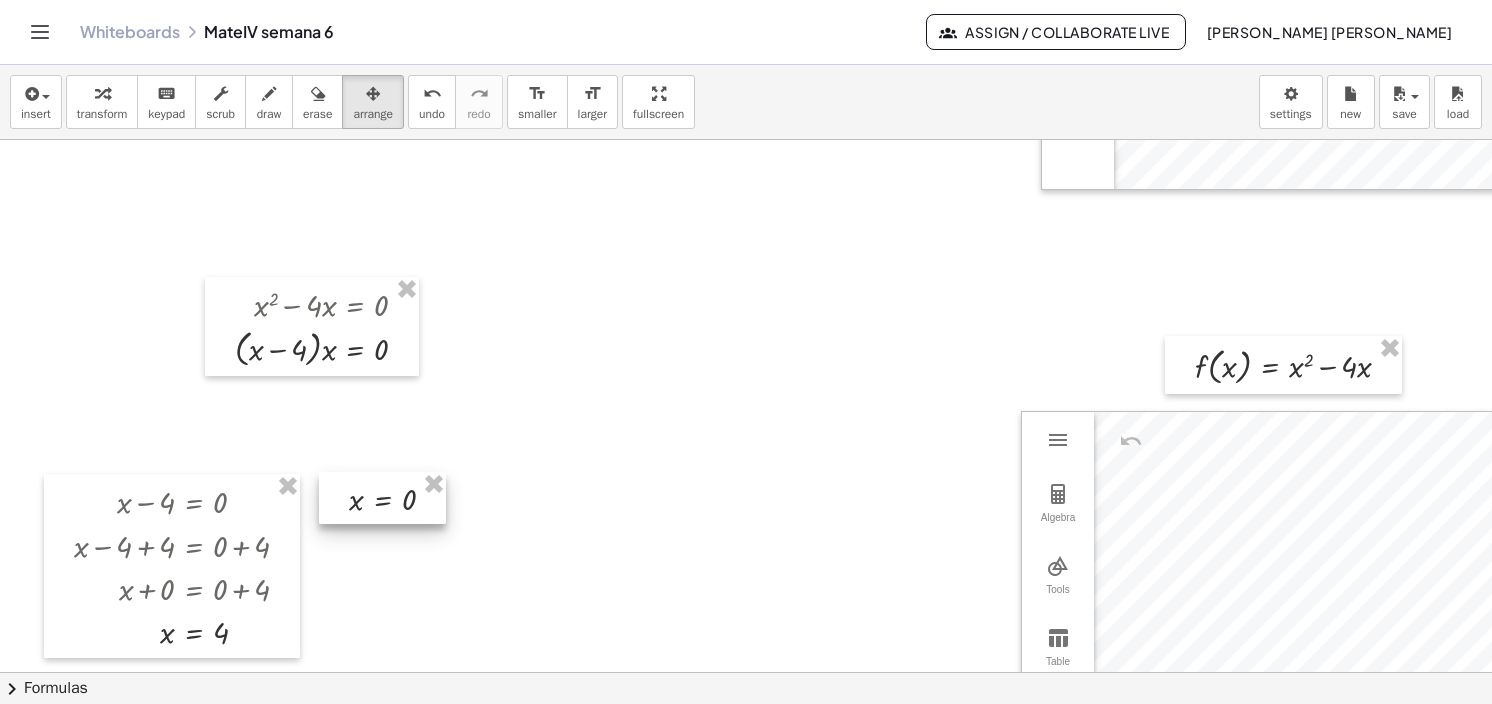 drag, startPoint x: 409, startPoint y: 436, endPoint x: 410, endPoint y: 503, distance: 67.00746 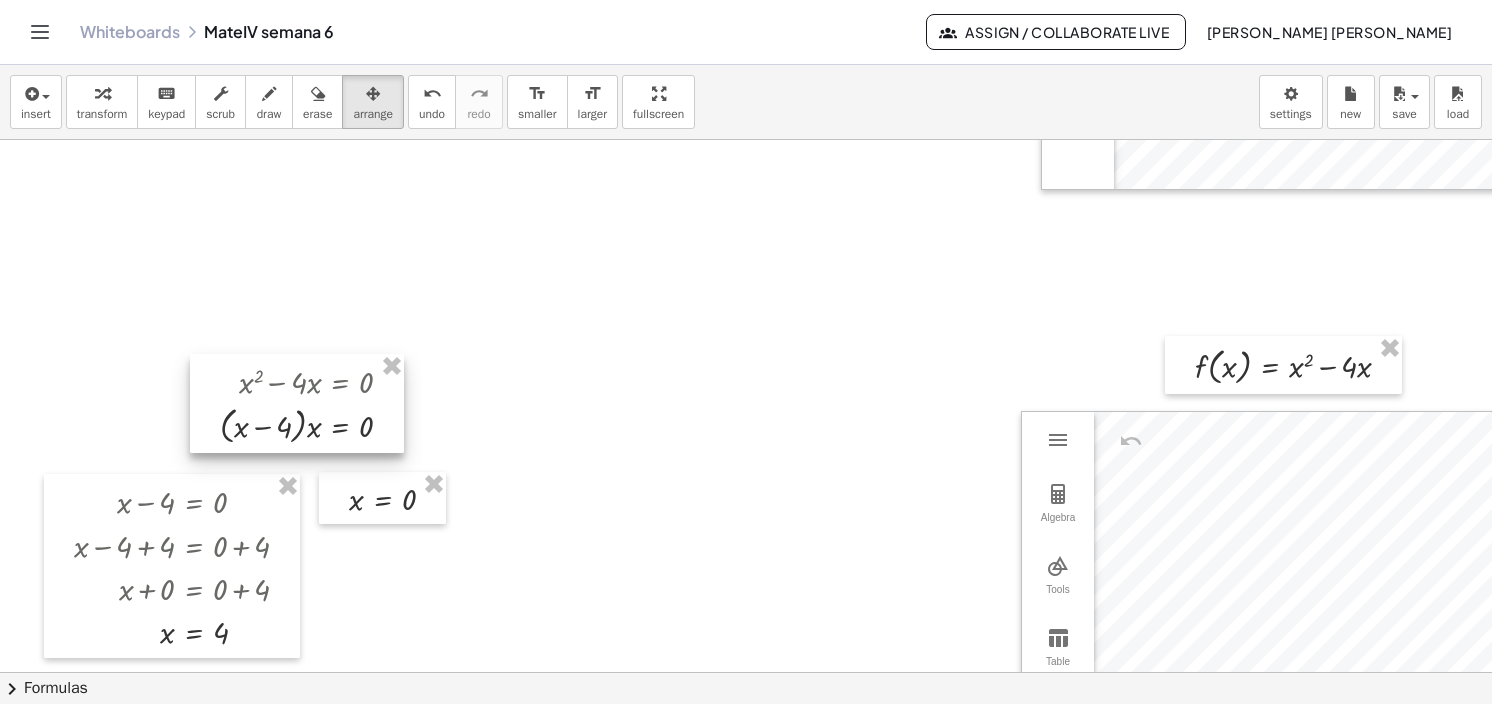 drag, startPoint x: 351, startPoint y: 375, endPoint x: 344, endPoint y: 427, distance: 52.46904 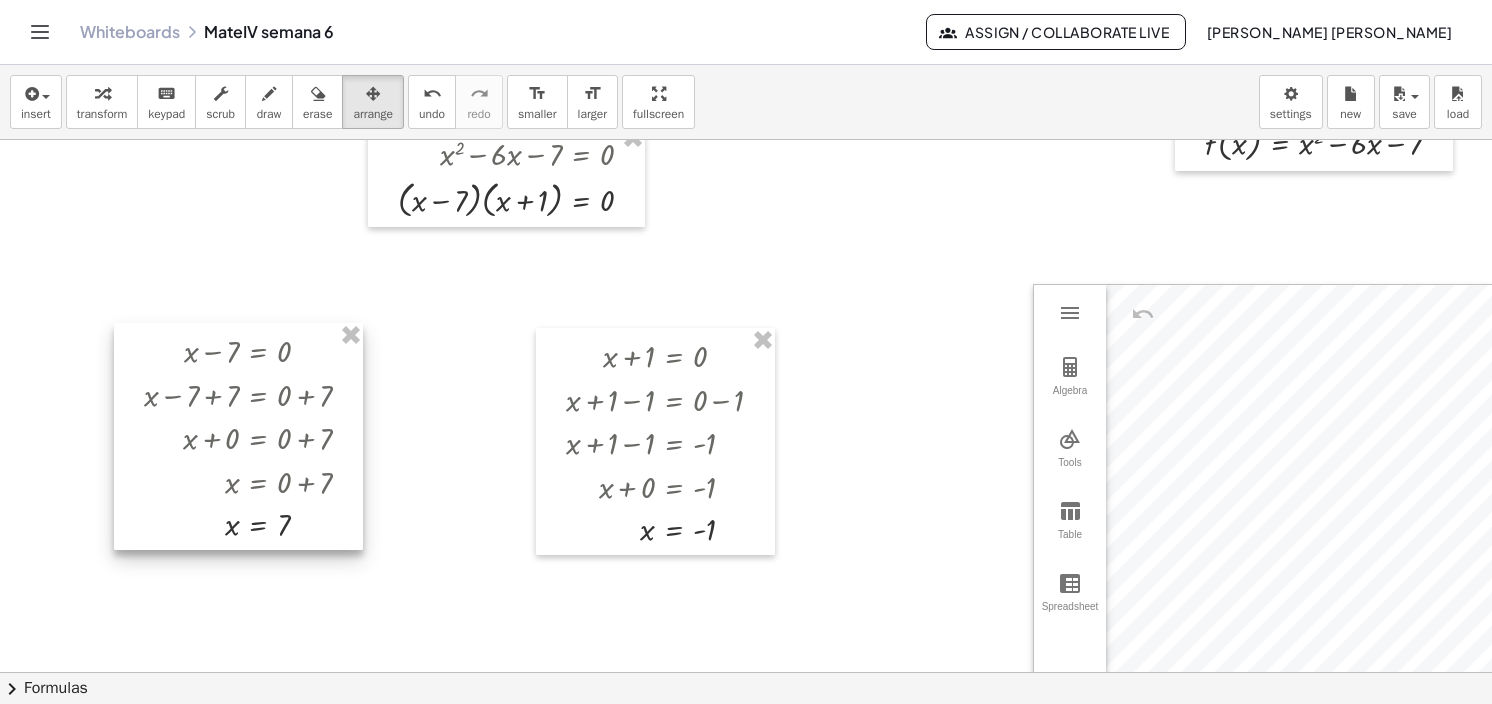 scroll, scrollTop: 1717, scrollLeft: 0, axis: vertical 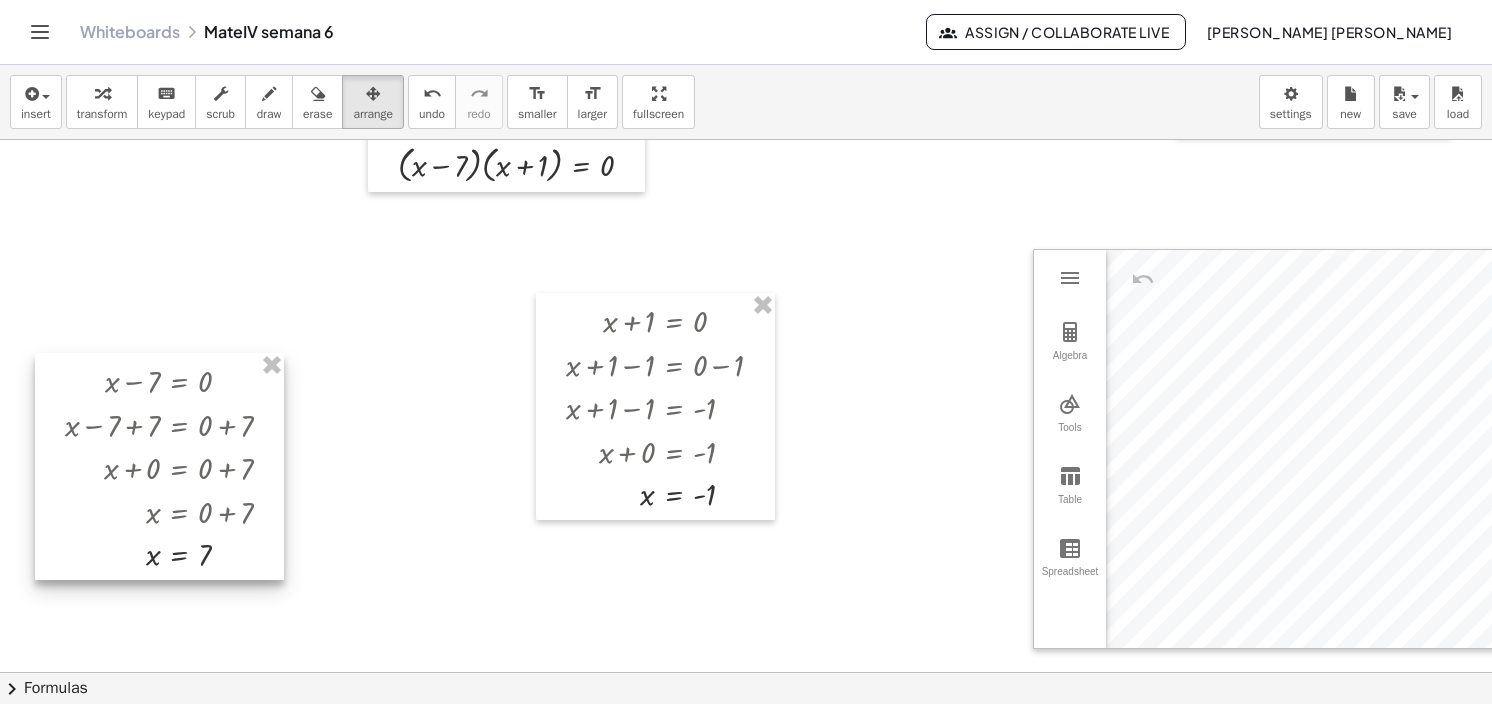 drag, startPoint x: 246, startPoint y: 417, endPoint x: 167, endPoint y: 482, distance: 102.30347 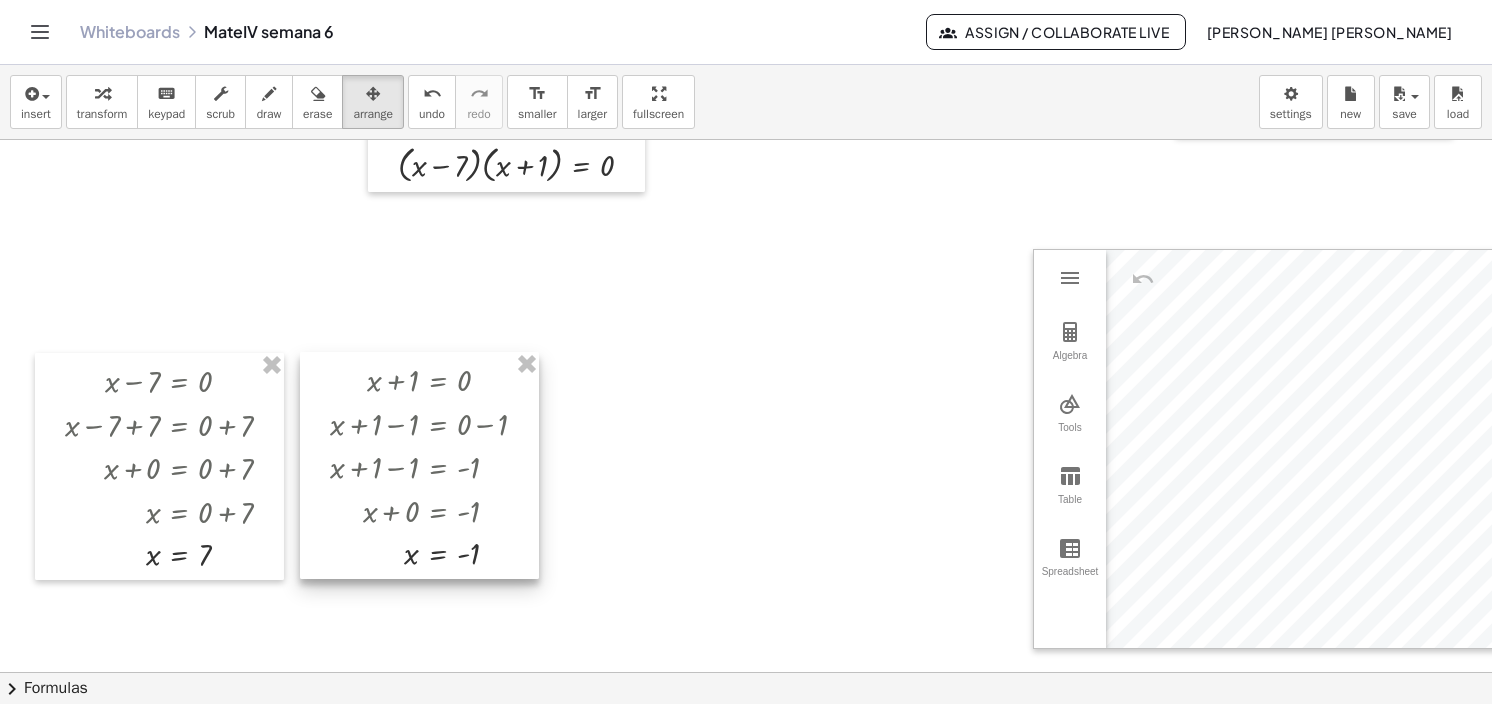 drag, startPoint x: 721, startPoint y: 449, endPoint x: 485, endPoint y: 508, distance: 243.26323 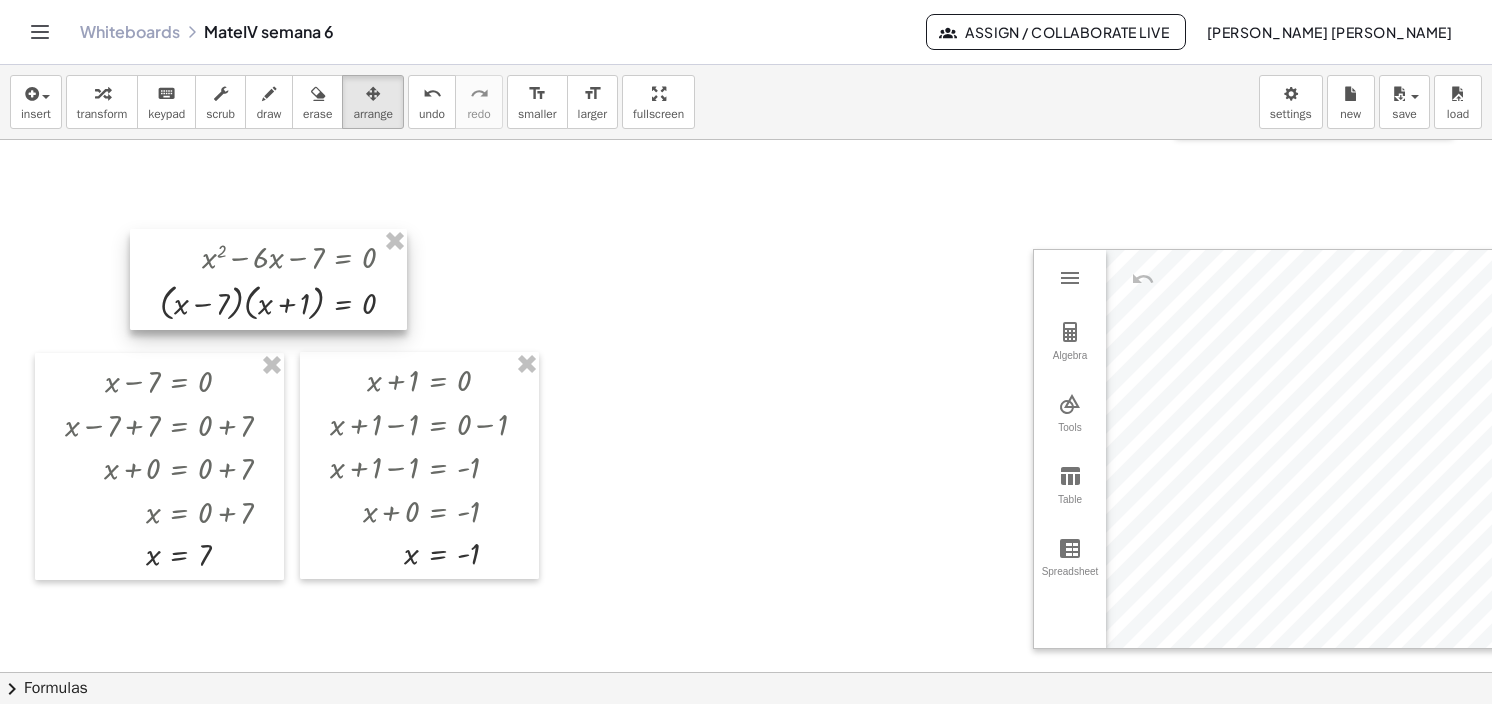 drag, startPoint x: 585, startPoint y: 184, endPoint x: 347, endPoint y: 322, distance: 275.11453 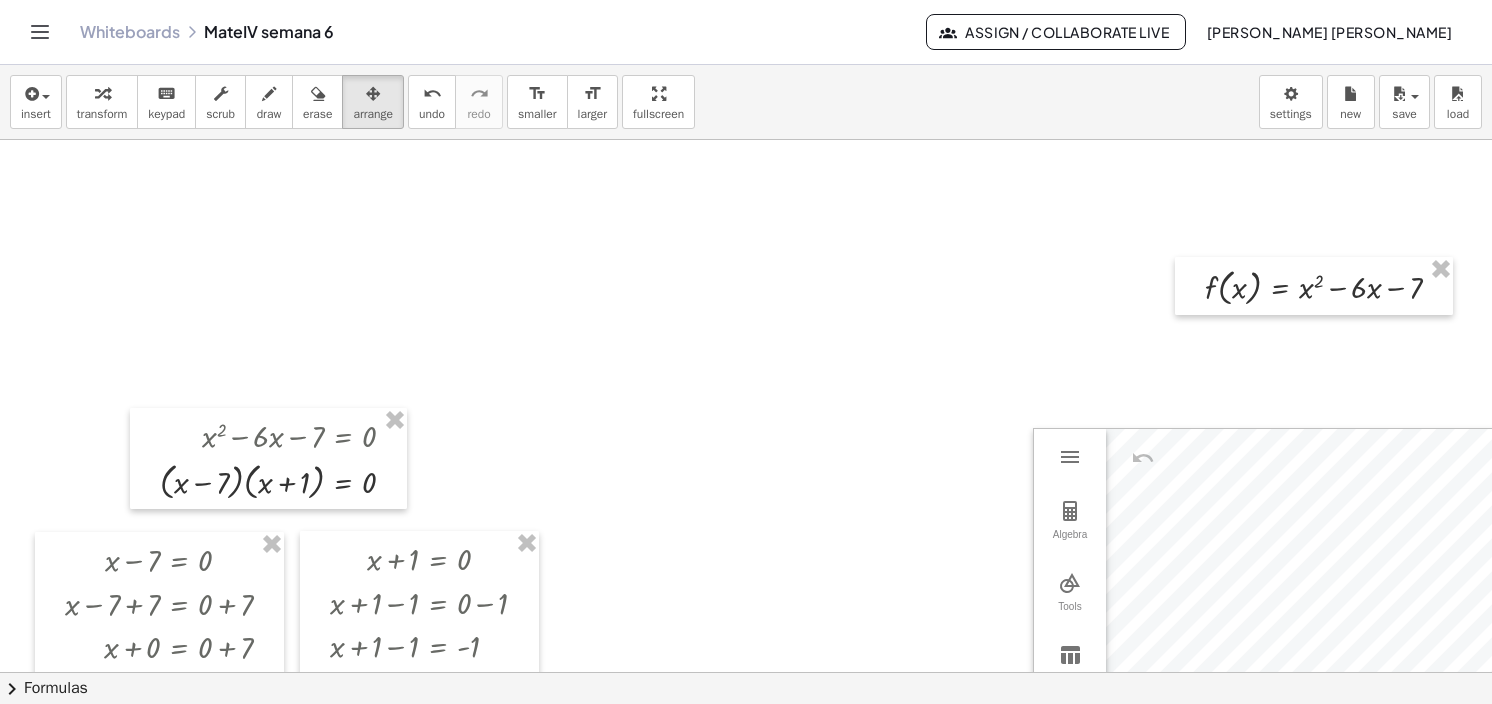 scroll, scrollTop: 1517, scrollLeft: 0, axis: vertical 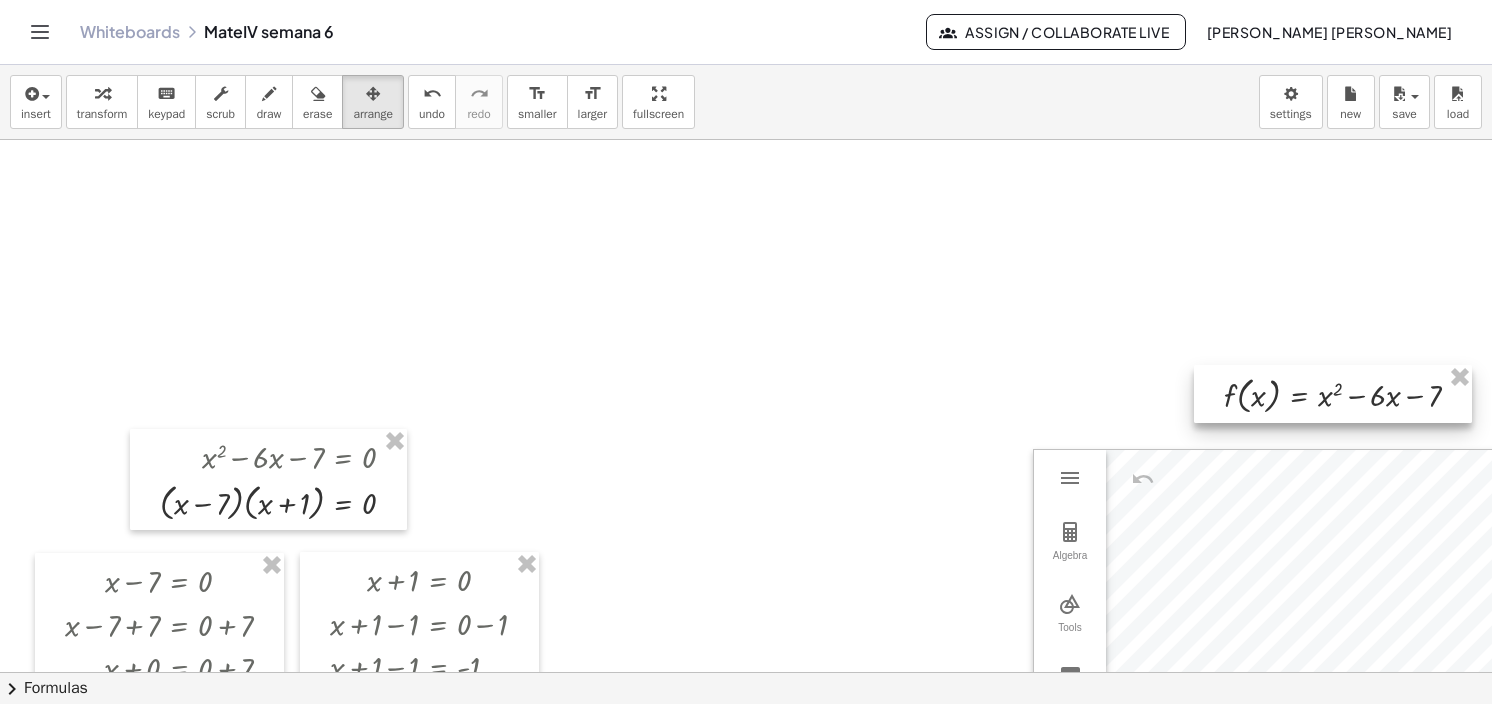 drag, startPoint x: 1197, startPoint y: 315, endPoint x: 1216, endPoint y: 402, distance: 89.050545 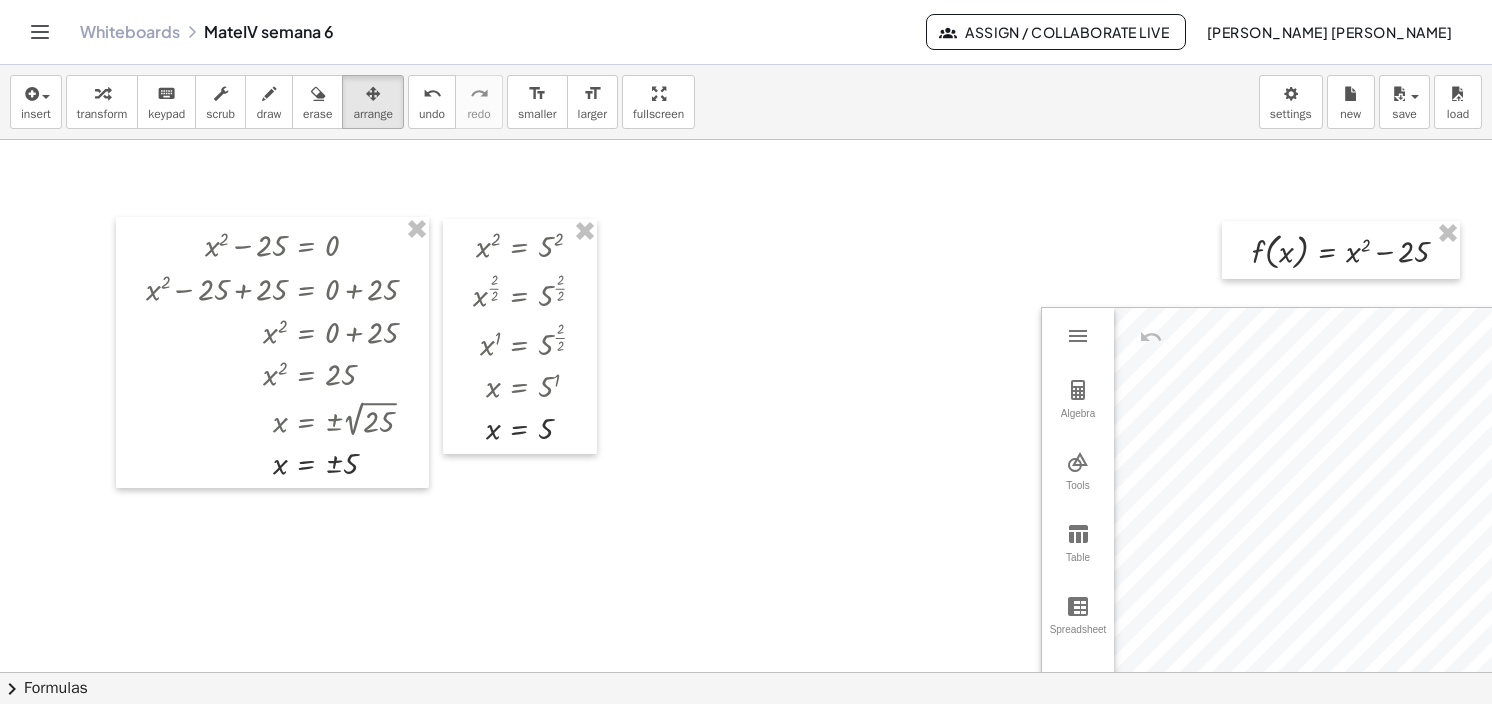 scroll, scrollTop: 100, scrollLeft: 0, axis: vertical 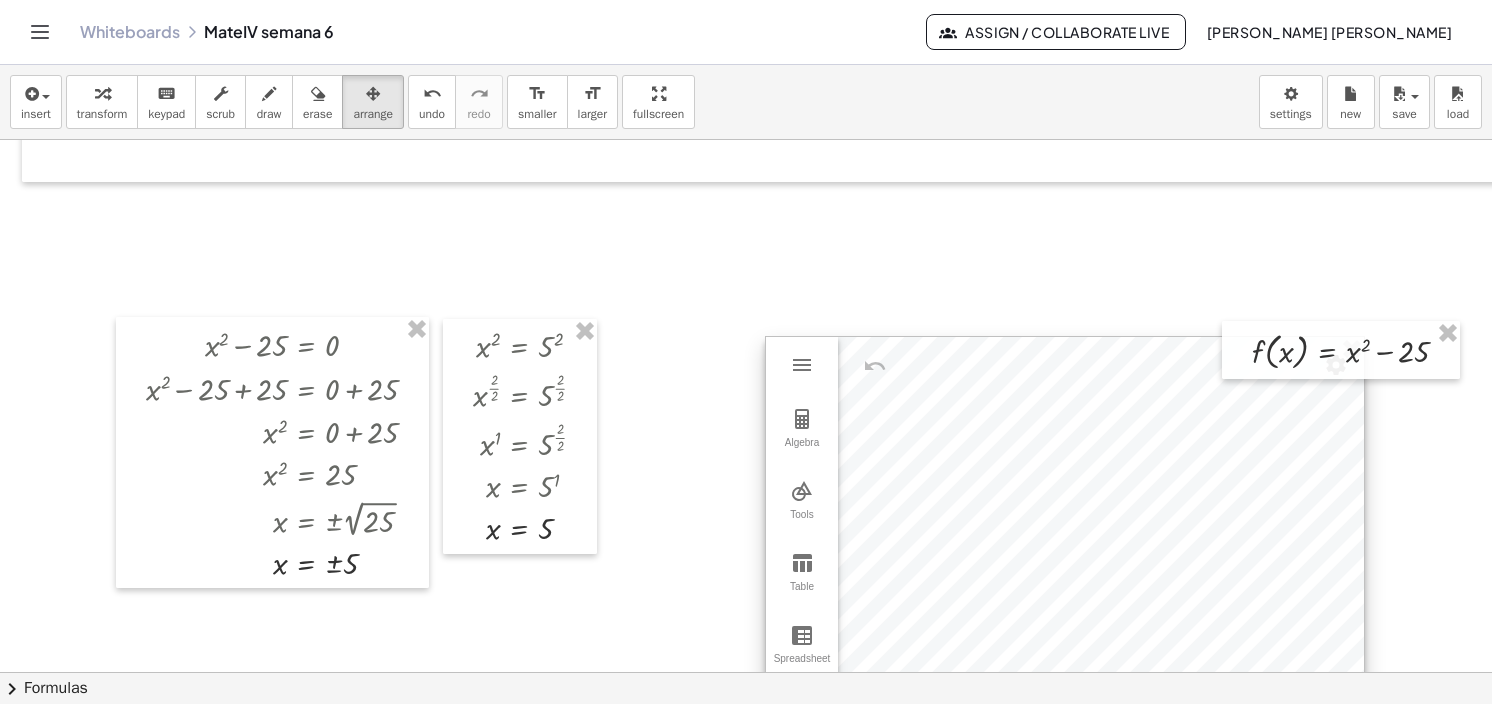drag, startPoint x: 1119, startPoint y: 409, endPoint x: 843, endPoint y: 338, distance: 284.98596 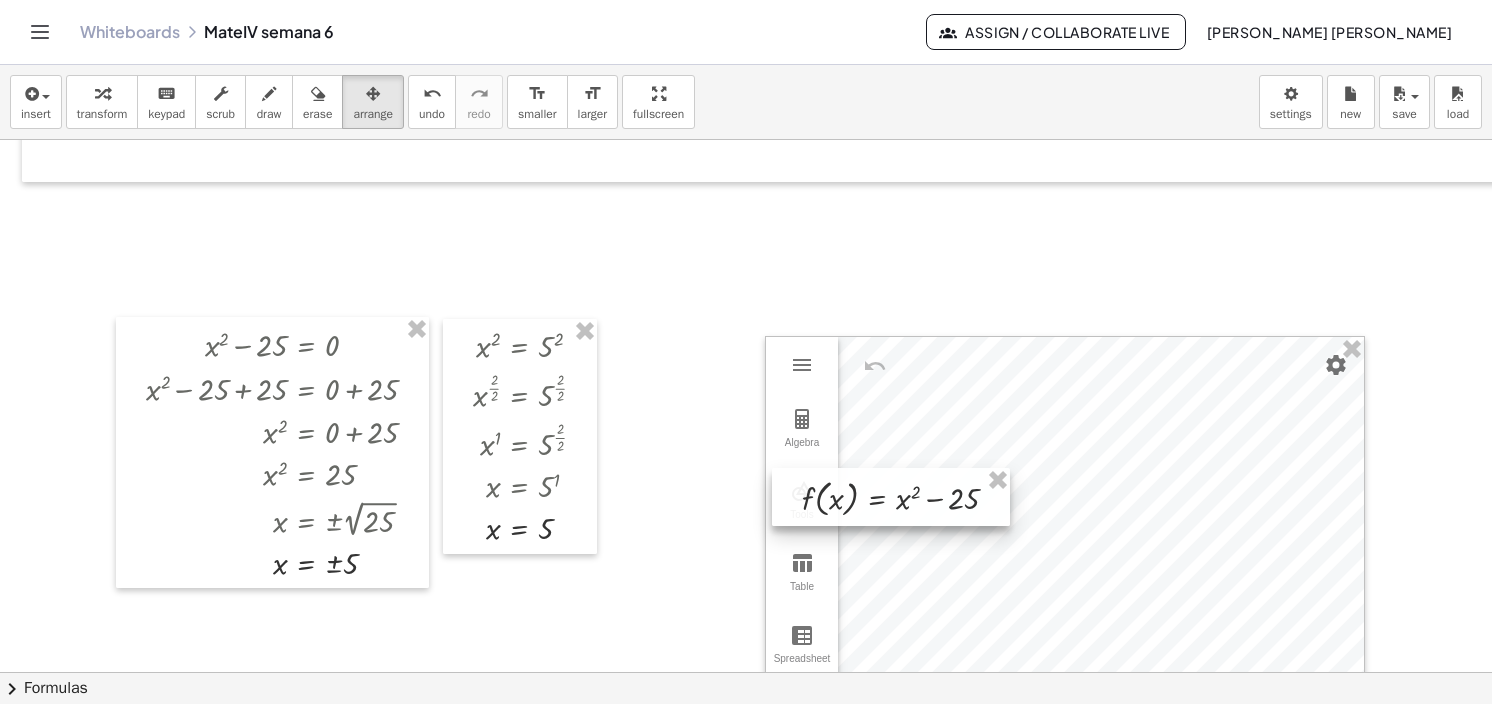drag, startPoint x: 1232, startPoint y: 346, endPoint x: 791, endPoint y: 487, distance: 462.99243 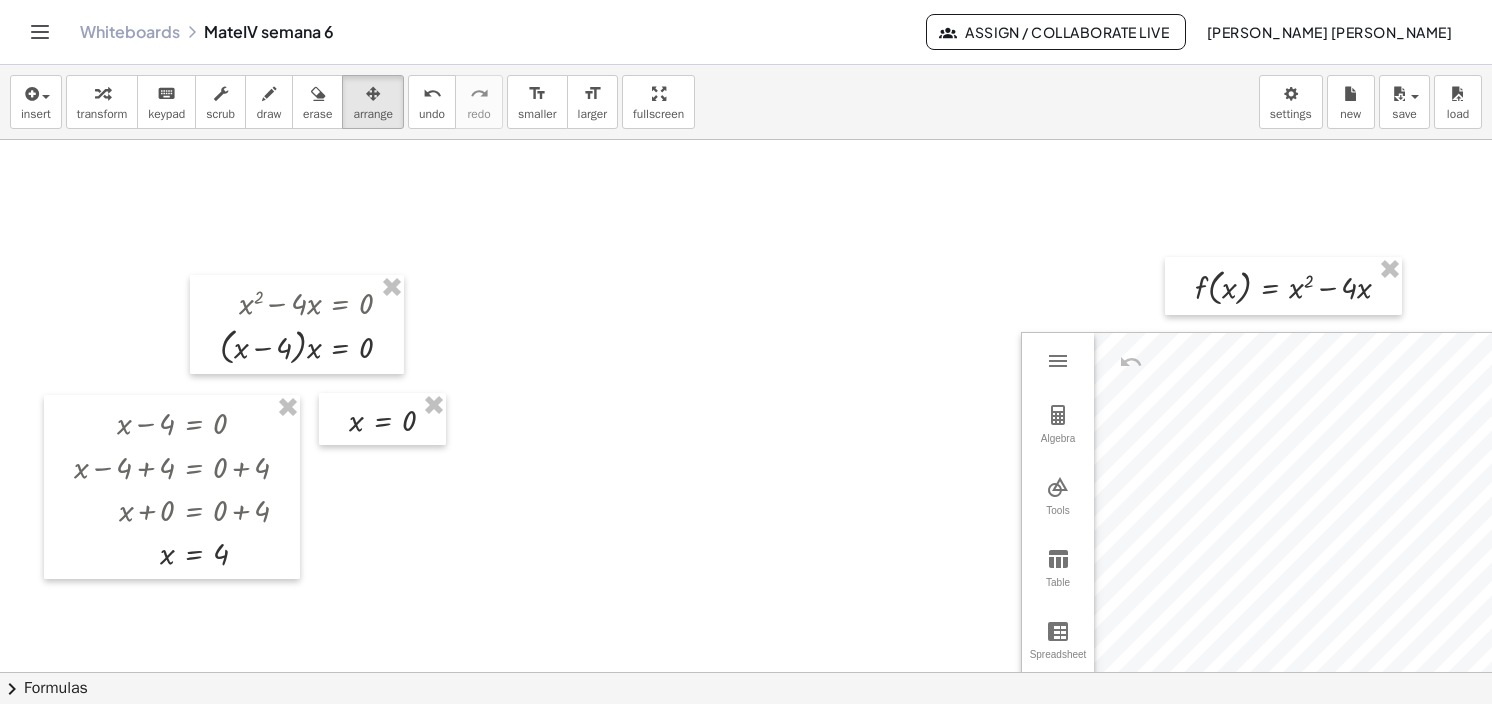 scroll, scrollTop: 900, scrollLeft: 0, axis: vertical 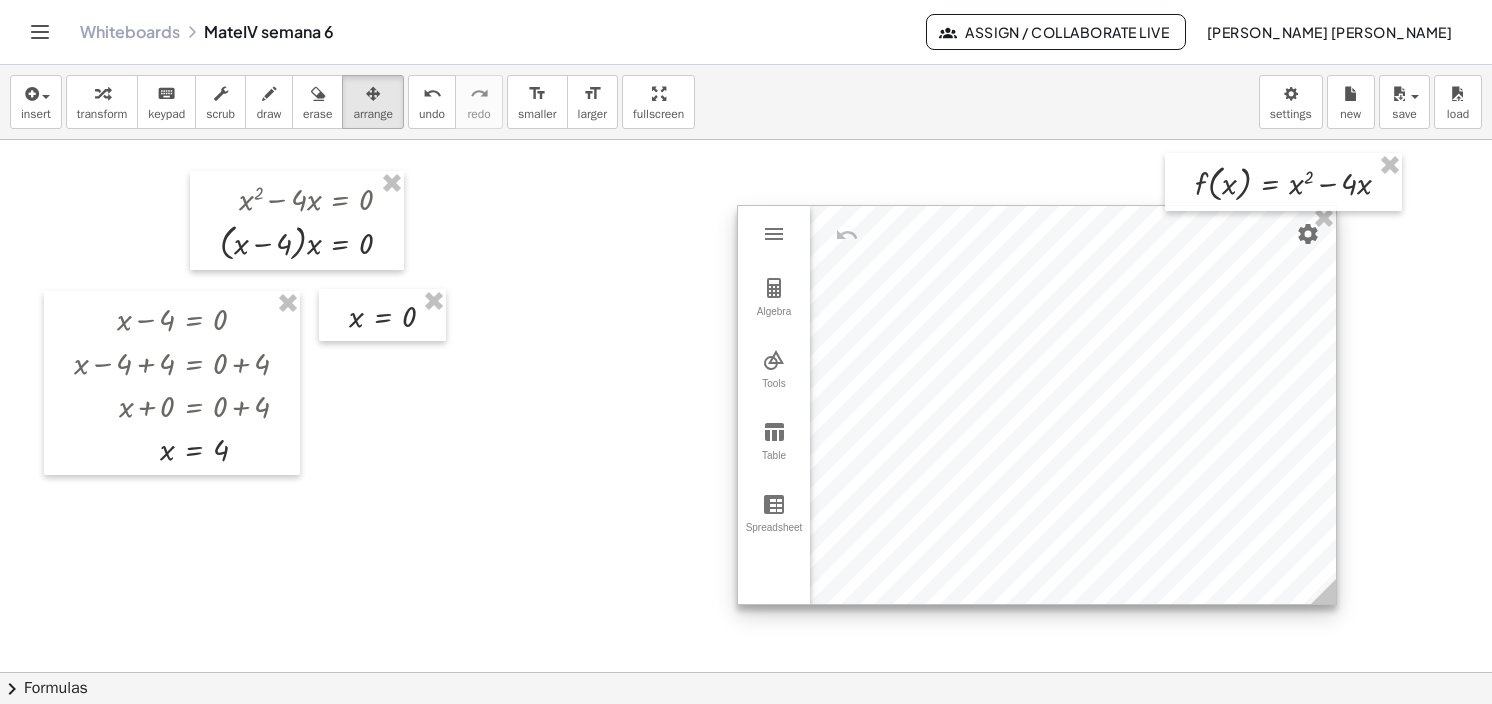 drag, startPoint x: 1108, startPoint y: 571, endPoint x: 824, endPoint y: 549, distance: 284.85083 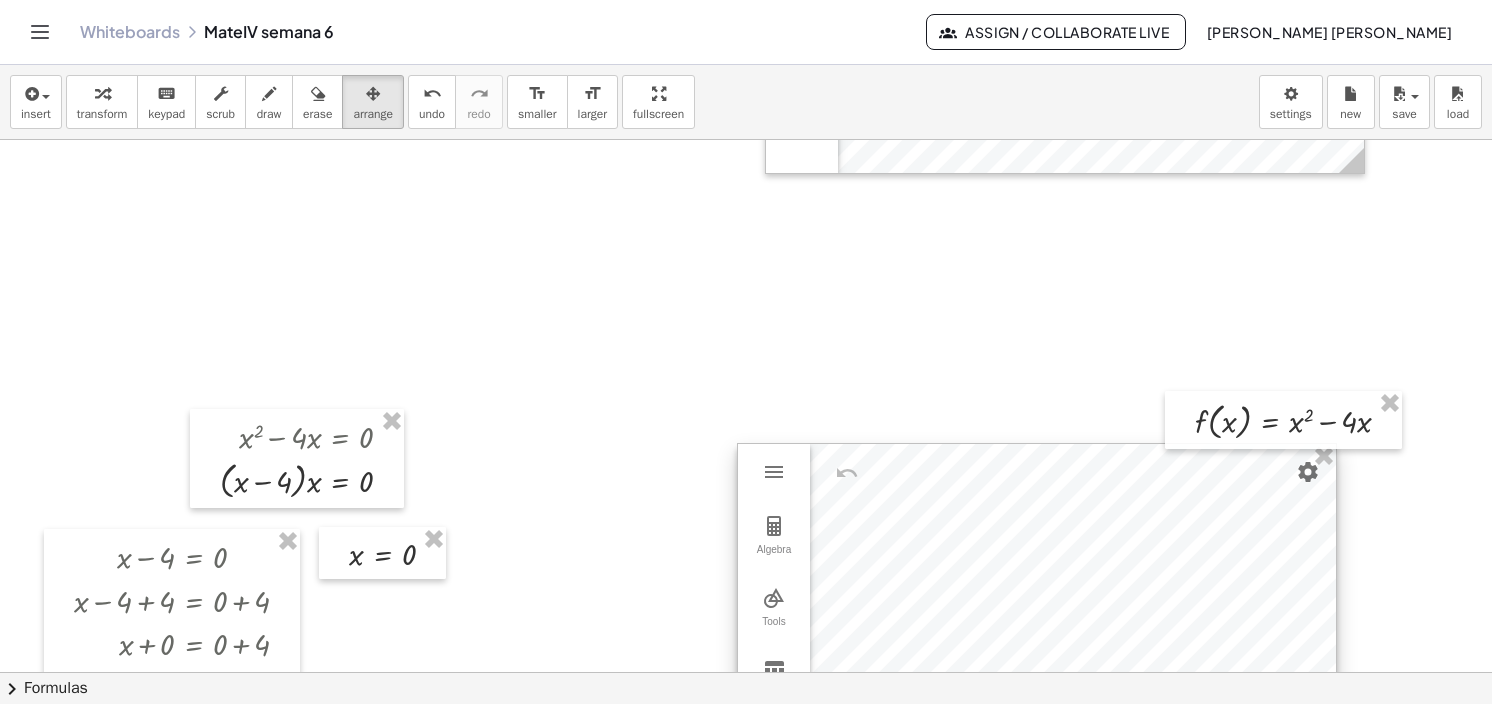 scroll, scrollTop: 600, scrollLeft: 0, axis: vertical 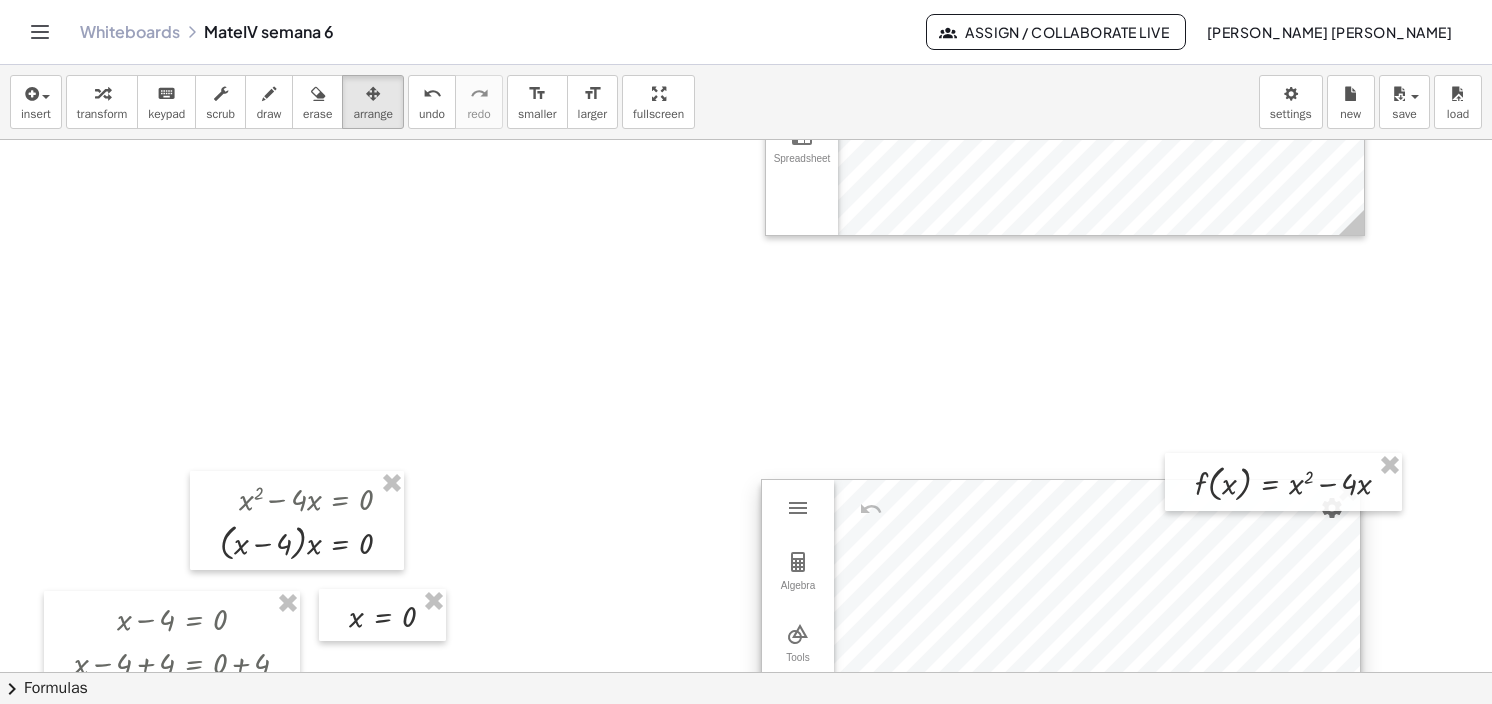 drag, startPoint x: 849, startPoint y: 581, endPoint x: 873, endPoint y: 555, distance: 35.383614 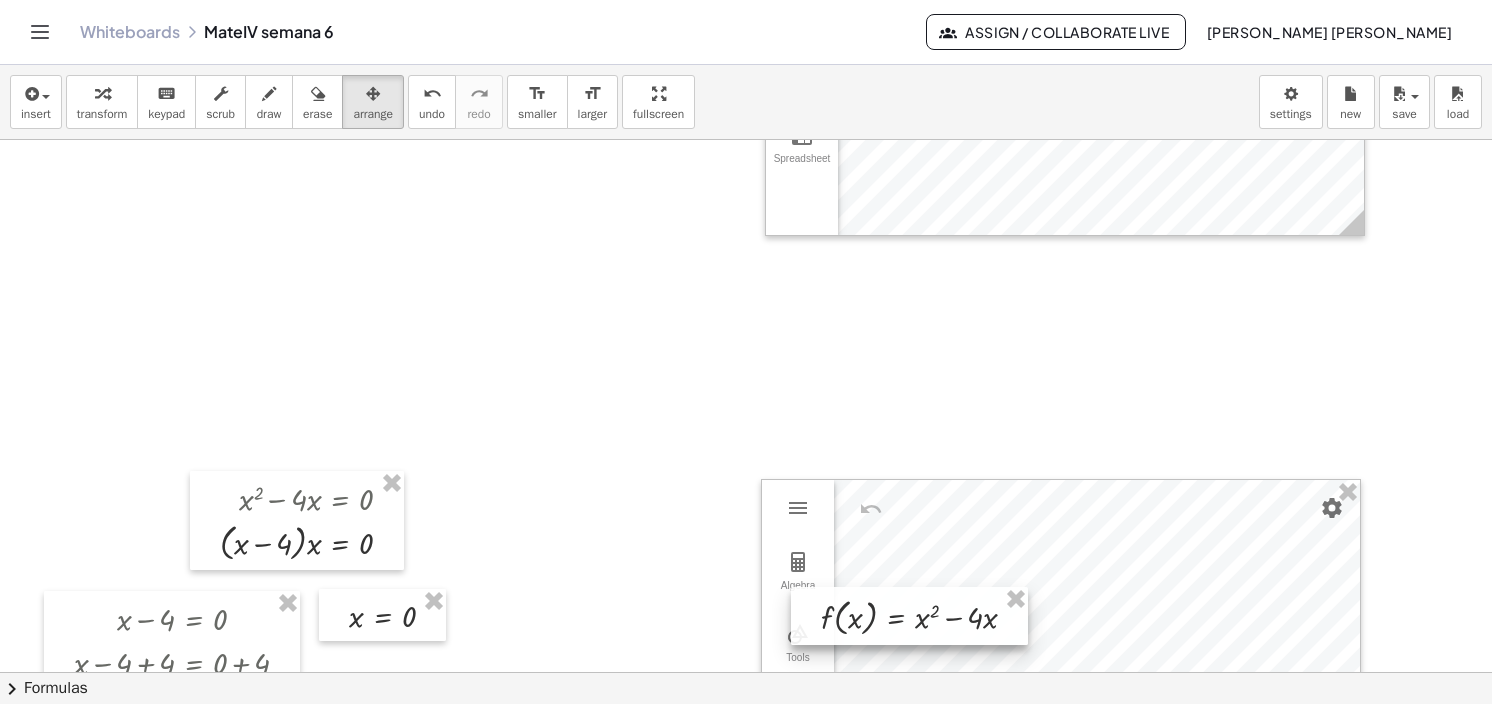 drag, startPoint x: 1260, startPoint y: 503, endPoint x: 887, endPoint y: 637, distance: 396.3395 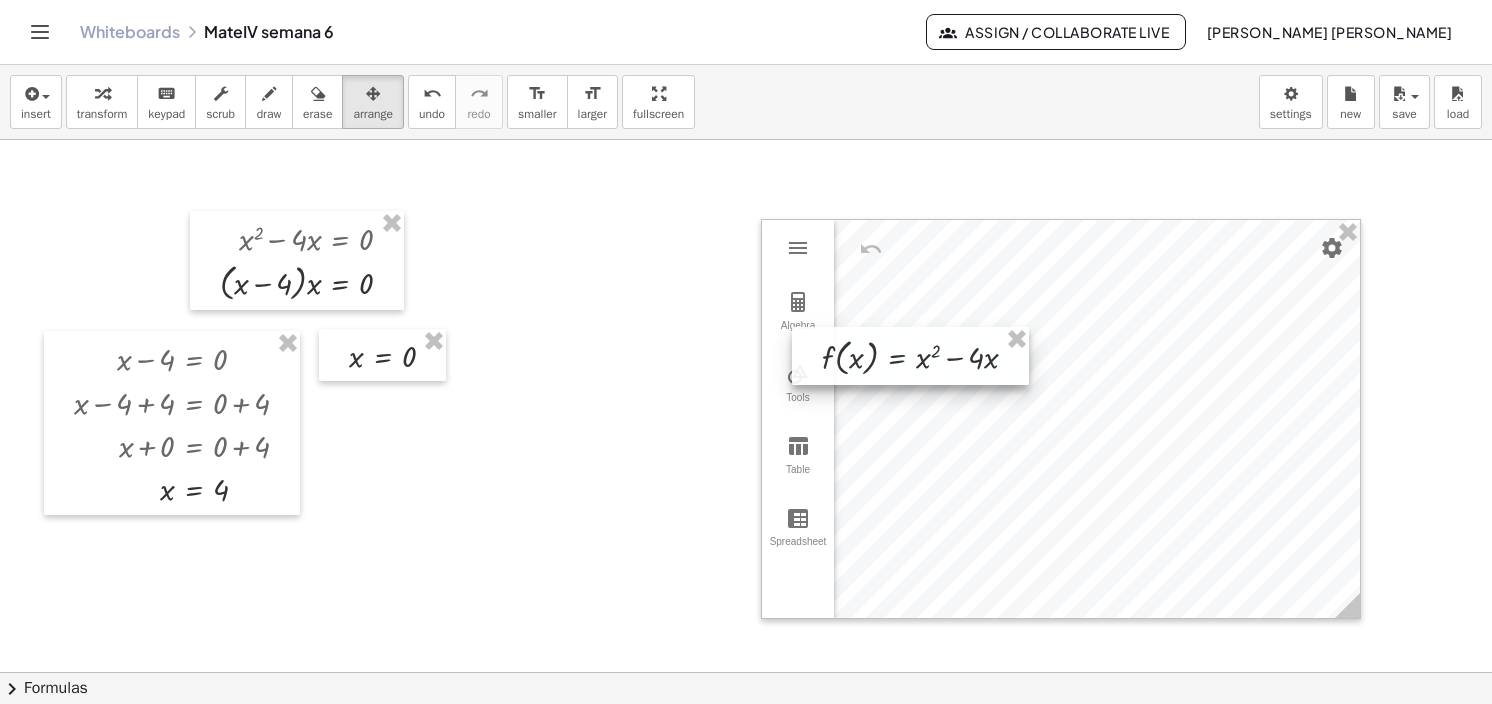 scroll, scrollTop: 900, scrollLeft: 0, axis: vertical 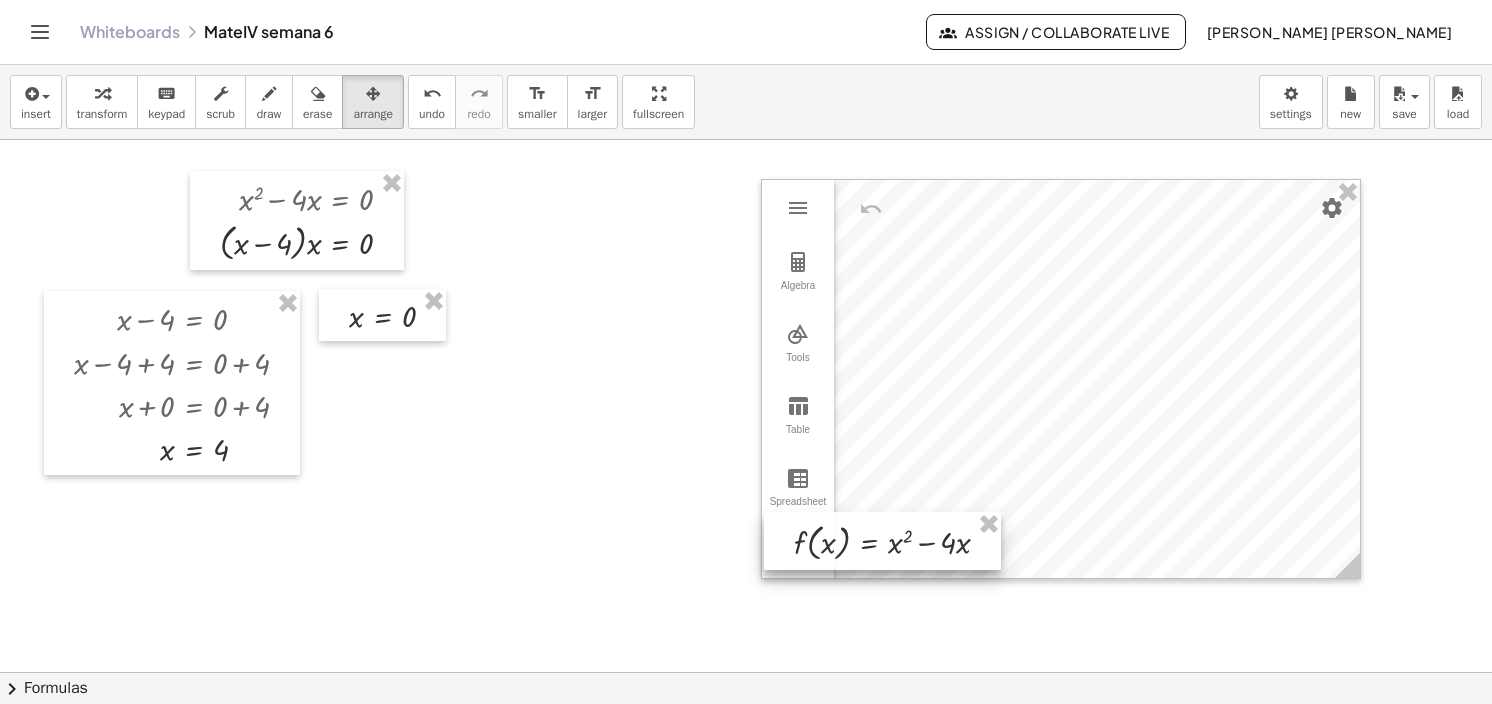 drag, startPoint x: 883, startPoint y: 336, endPoint x: 855, endPoint y: 561, distance: 226.73553 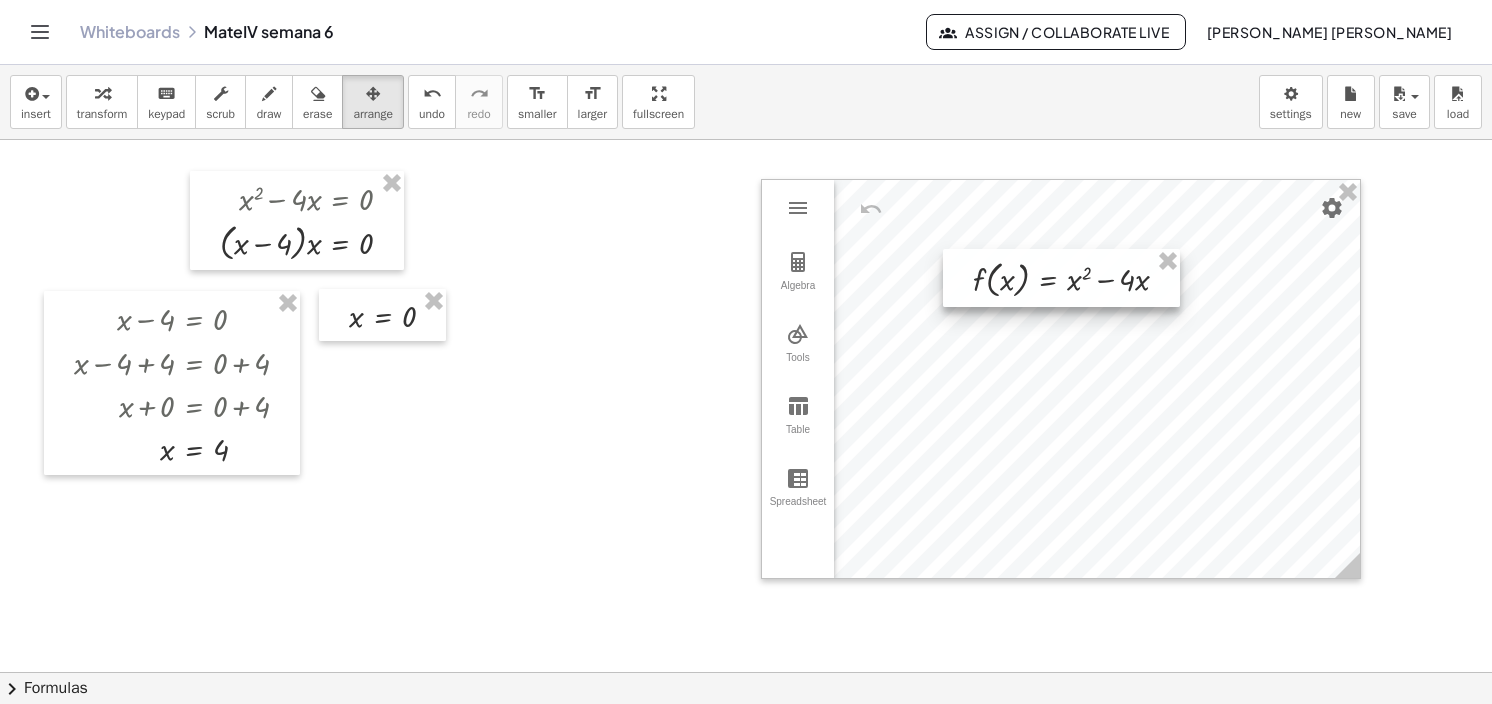 drag, startPoint x: 901, startPoint y: 549, endPoint x: 1080, endPoint y: 286, distance: 318.1352 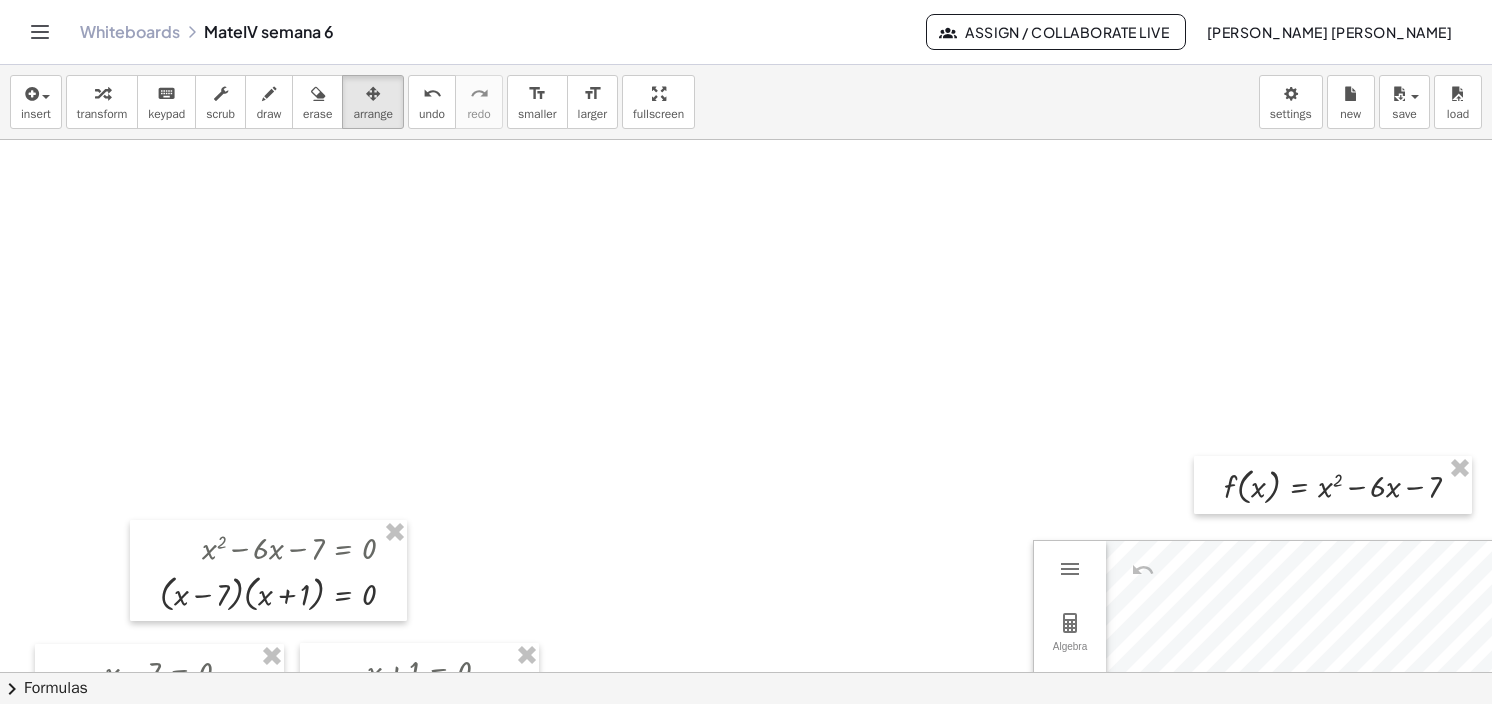 scroll, scrollTop: 1500, scrollLeft: 0, axis: vertical 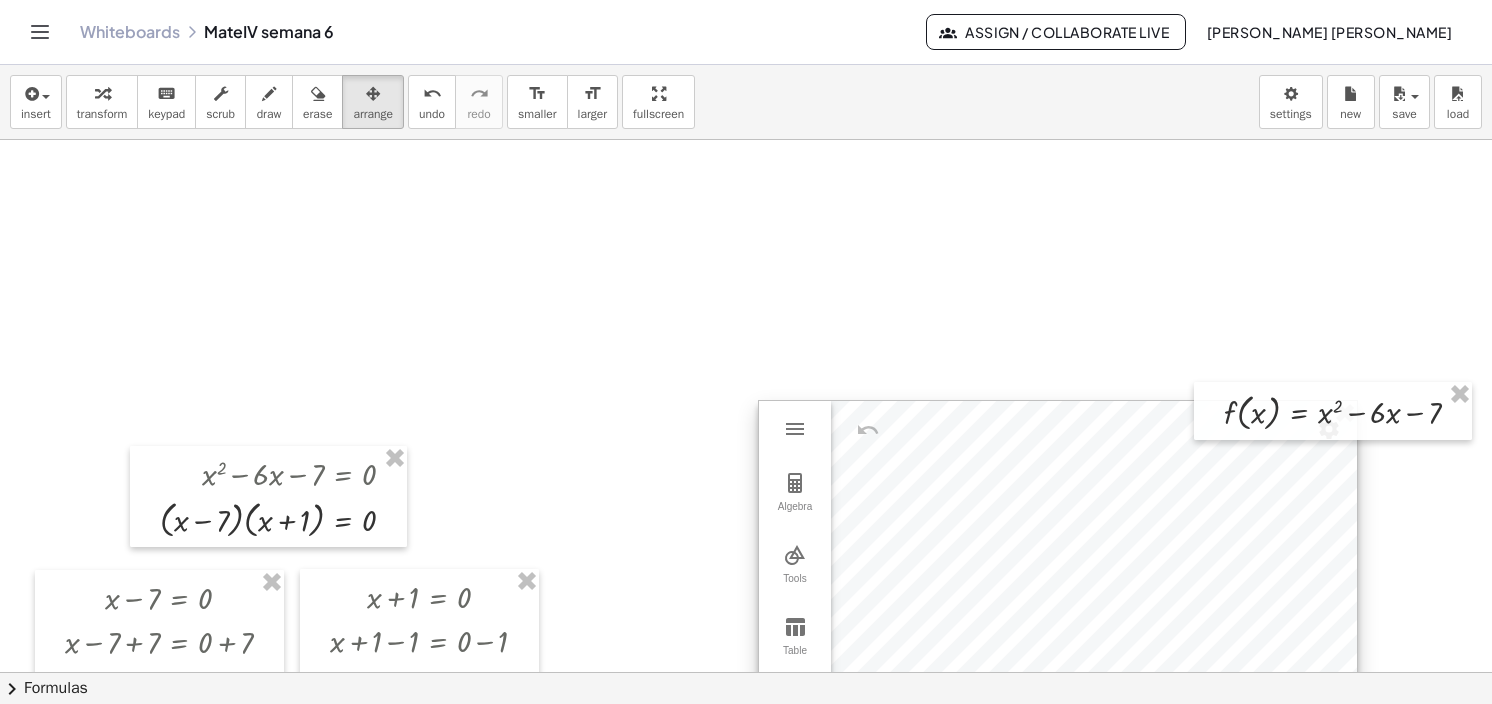 drag, startPoint x: 1203, startPoint y: 554, endPoint x: 948, endPoint y: 487, distance: 263.6551 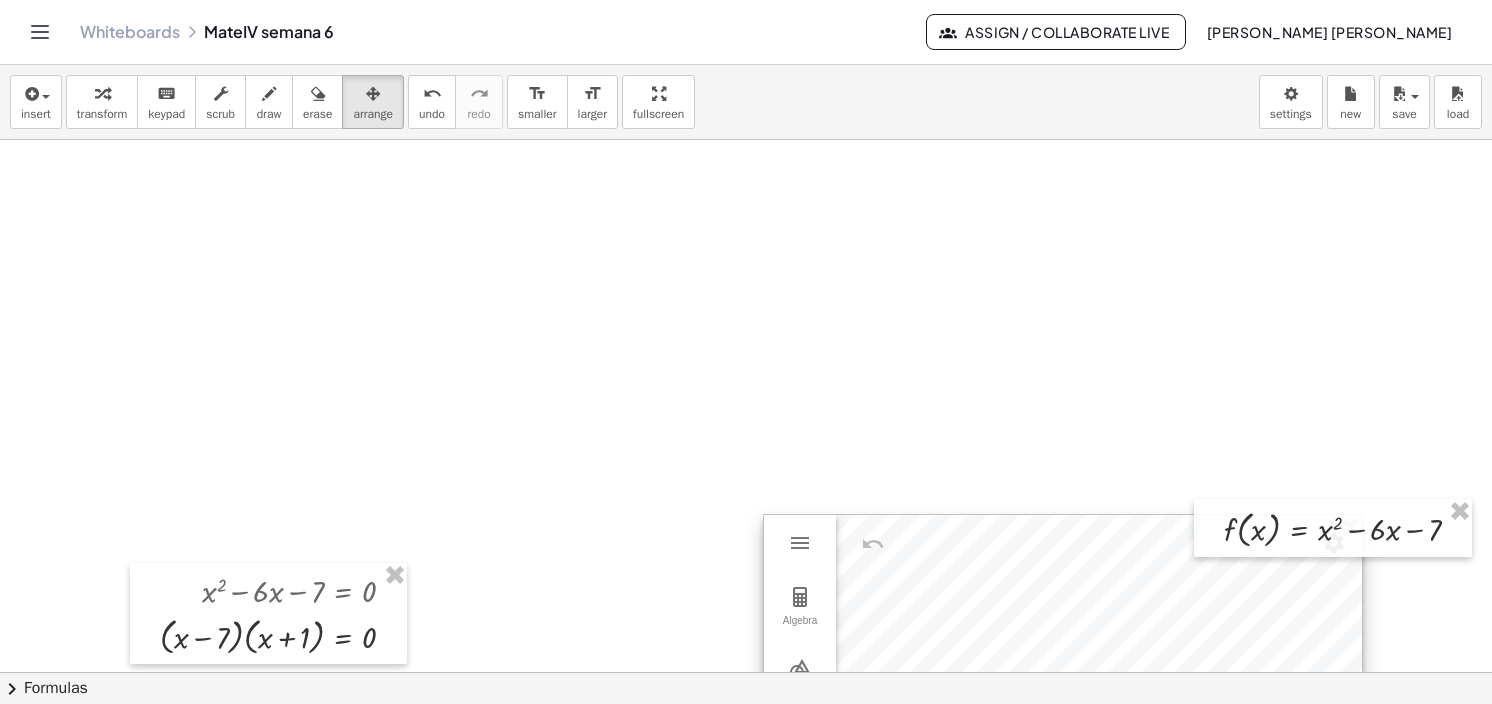 scroll, scrollTop: 1400, scrollLeft: 0, axis: vertical 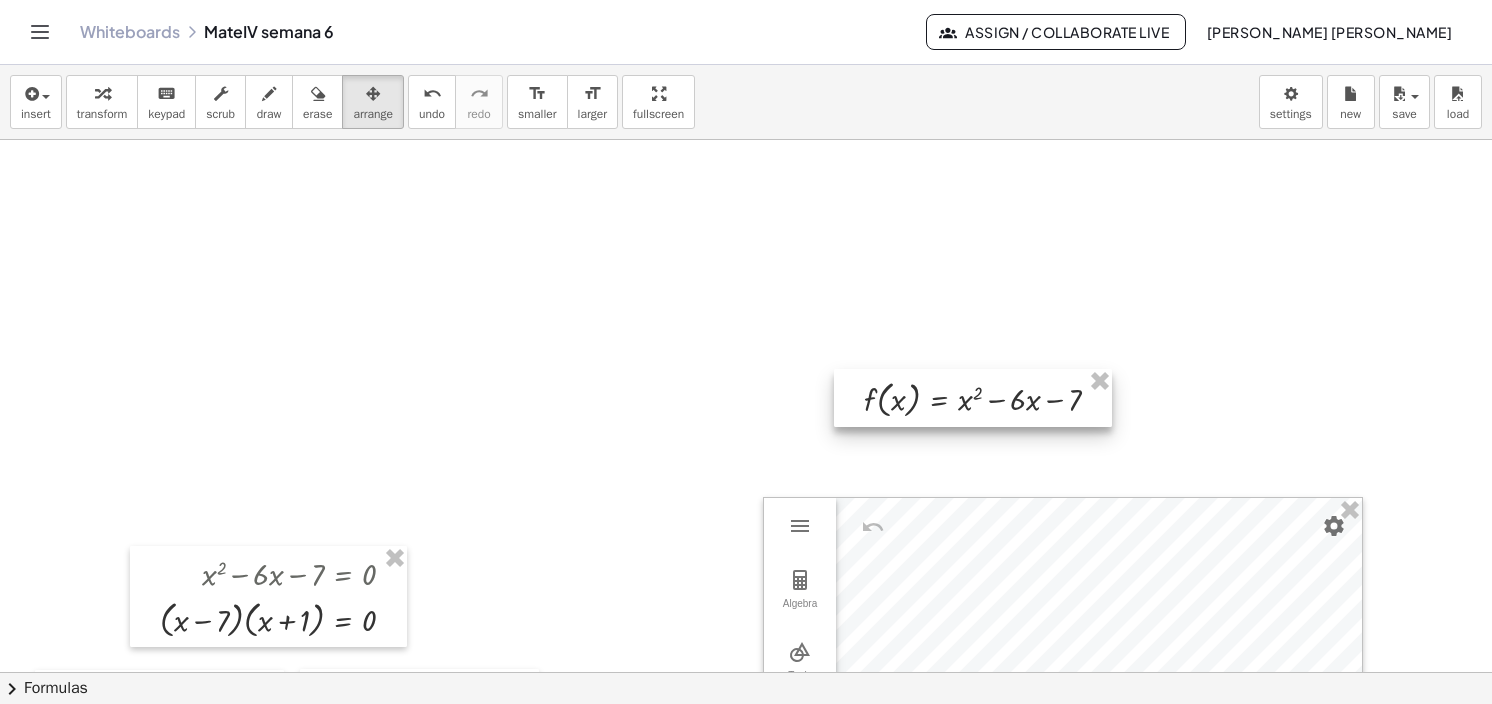 drag, startPoint x: 1270, startPoint y: 508, endPoint x: 911, endPoint y: 395, distance: 376.3642 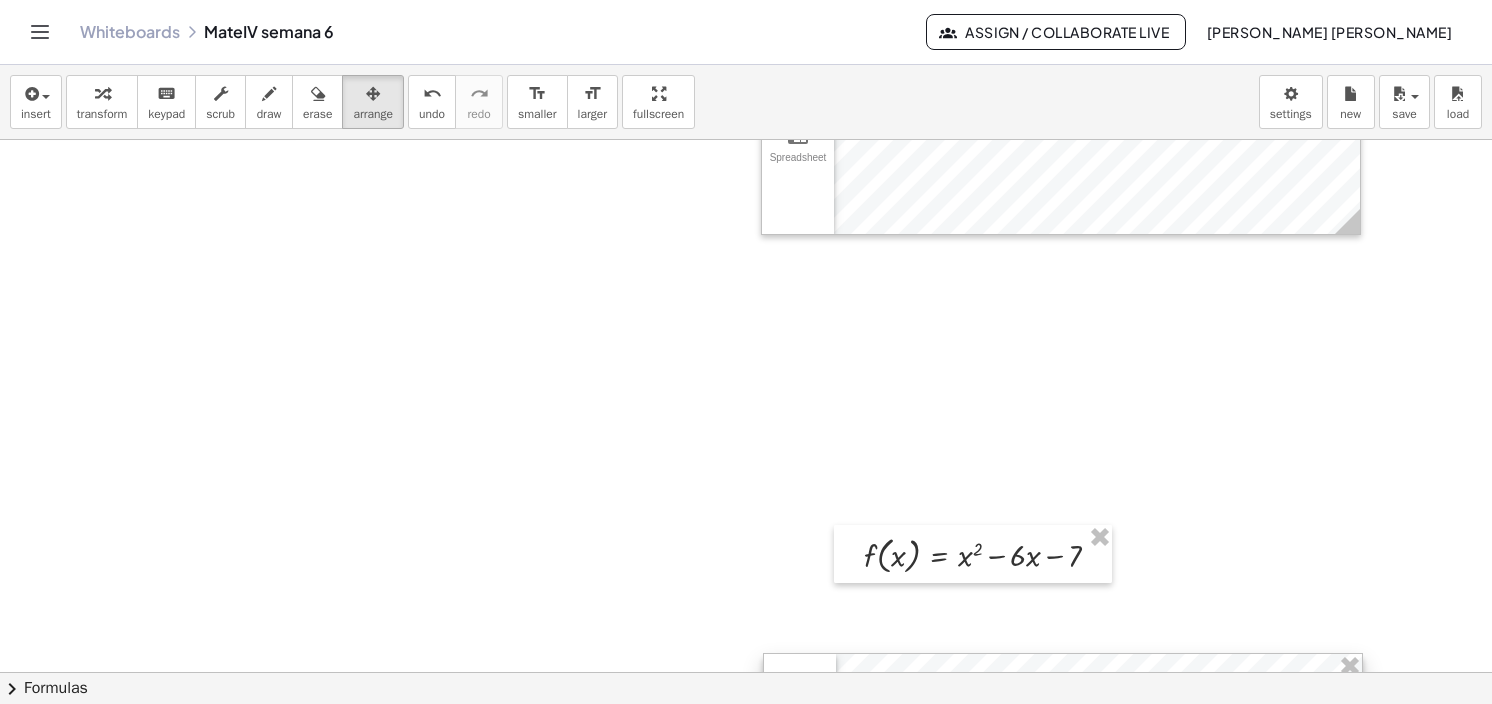 scroll, scrollTop: 1300, scrollLeft: 0, axis: vertical 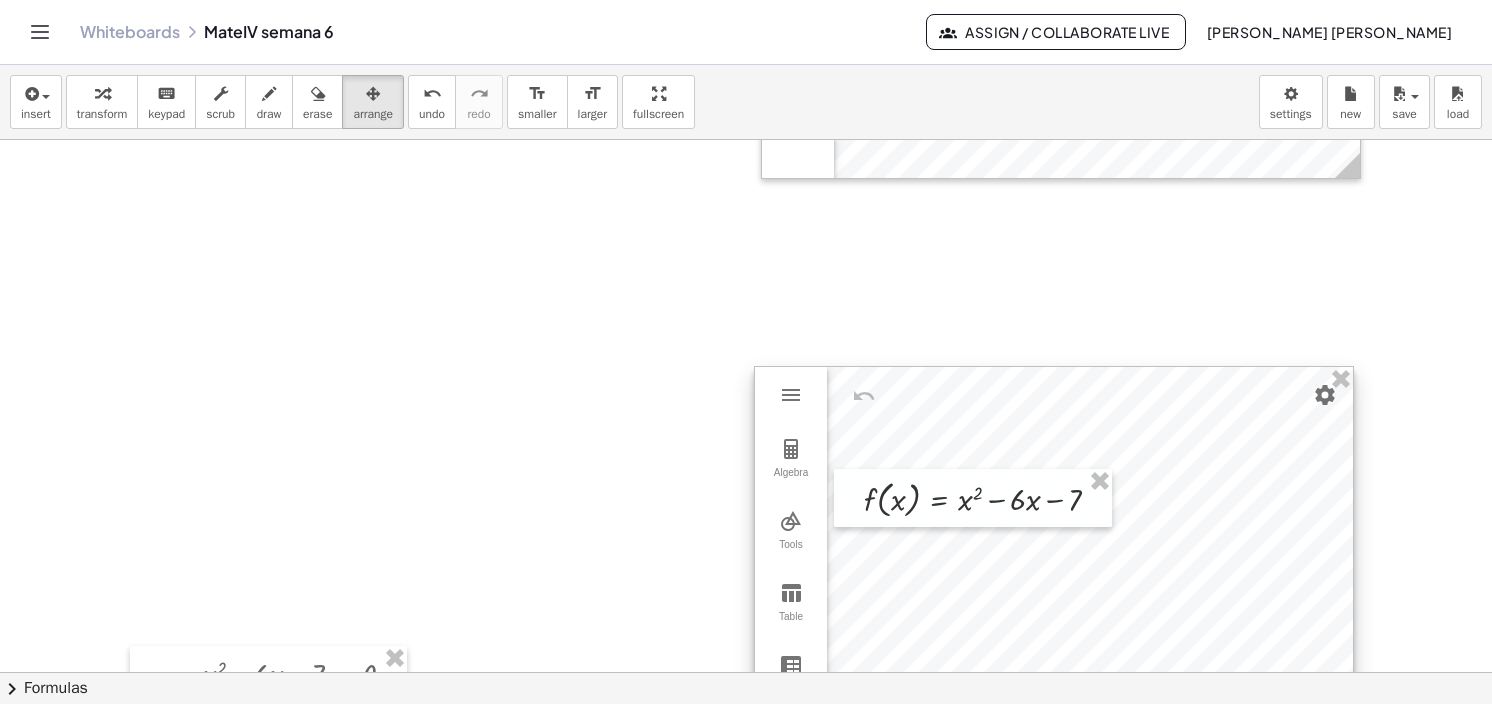 drag, startPoint x: 959, startPoint y: 648, endPoint x: 950, endPoint y: 417, distance: 231.17526 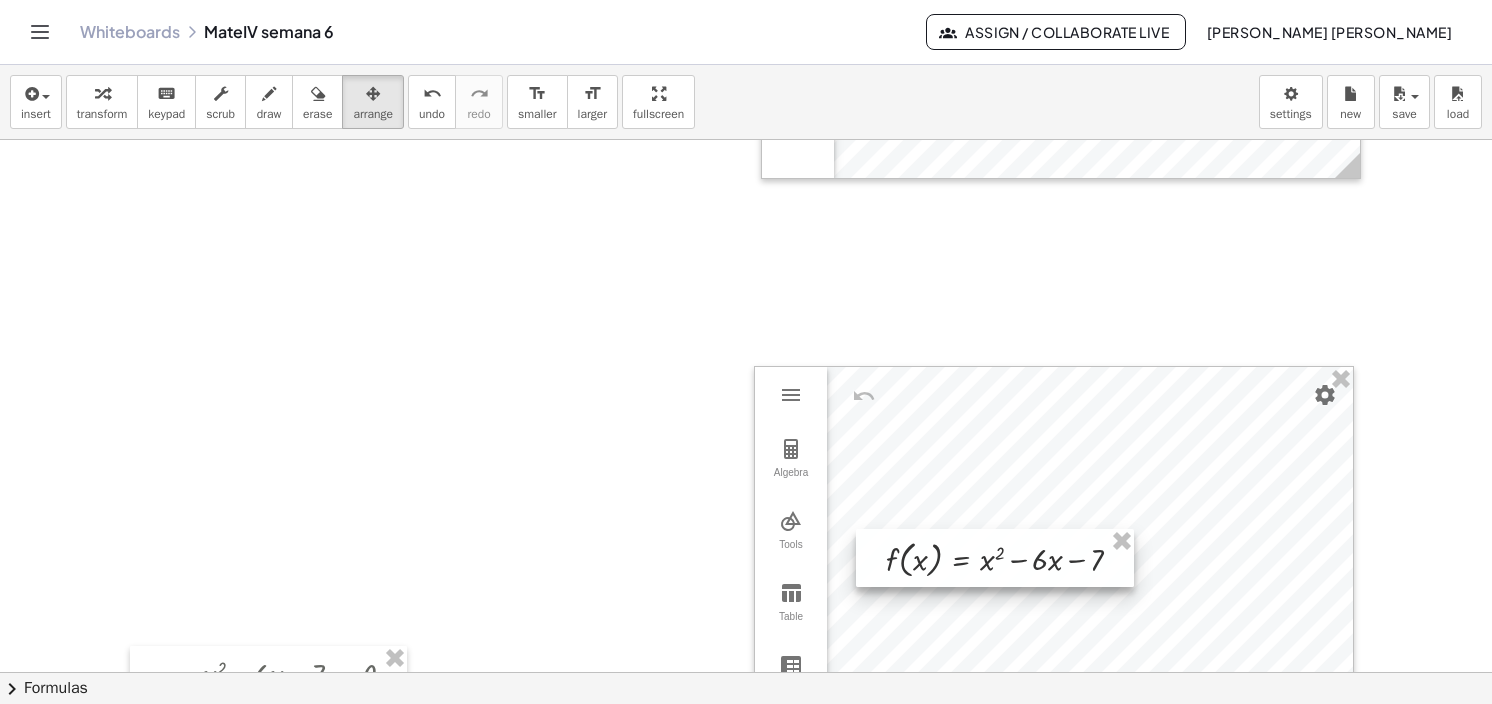drag, startPoint x: 963, startPoint y: 507, endPoint x: 985, endPoint y: 567, distance: 63.90618 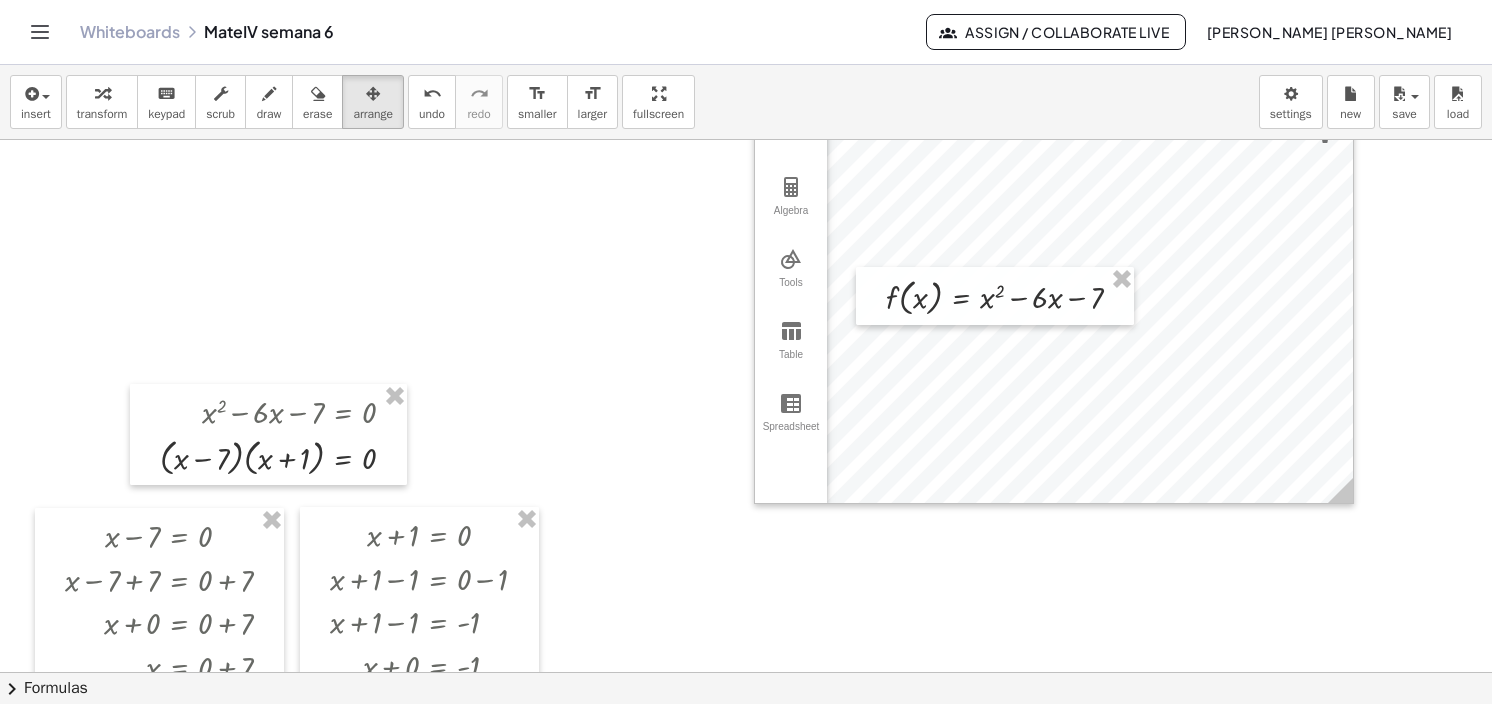 scroll, scrollTop: 1500, scrollLeft: 0, axis: vertical 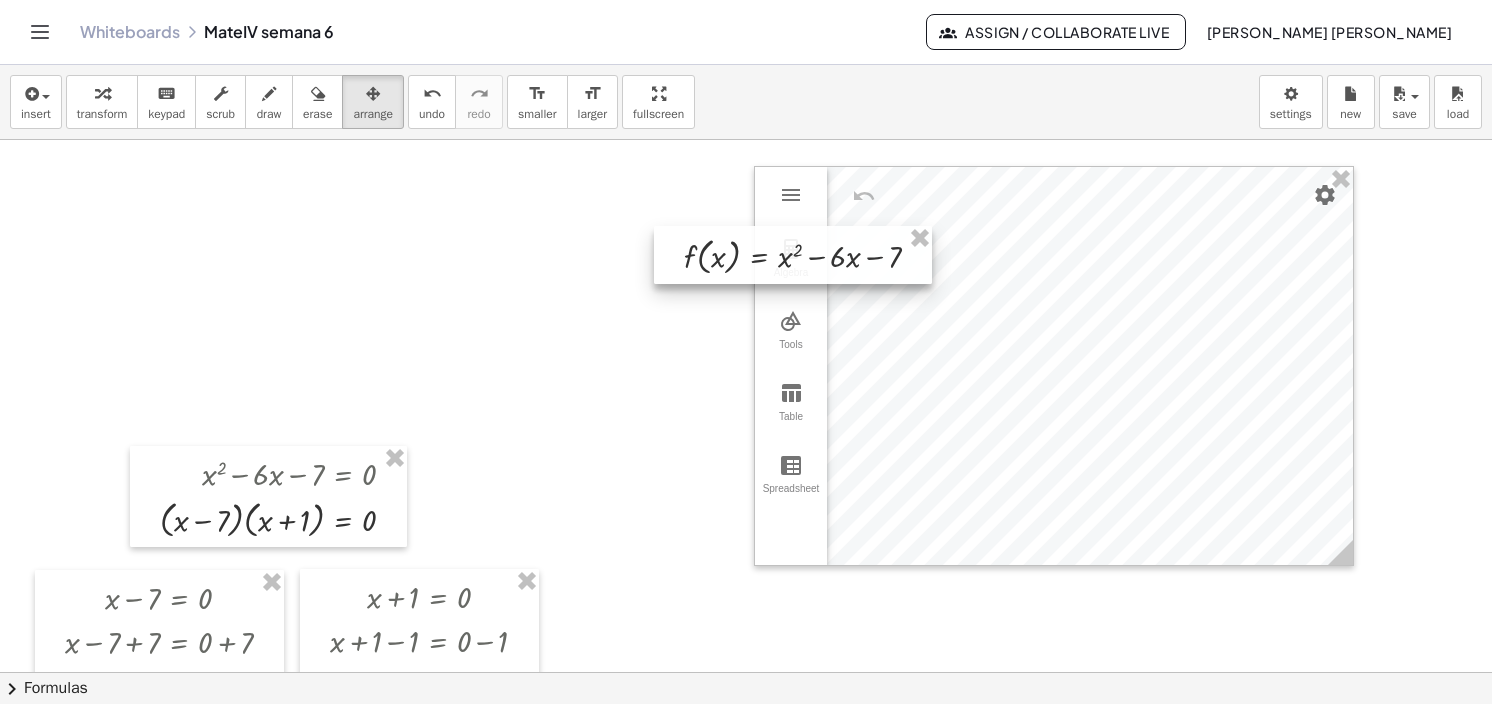 drag, startPoint x: 921, startPoint y: 374, endPoint x: 719, endPoint y: 271, distance: 226.74435 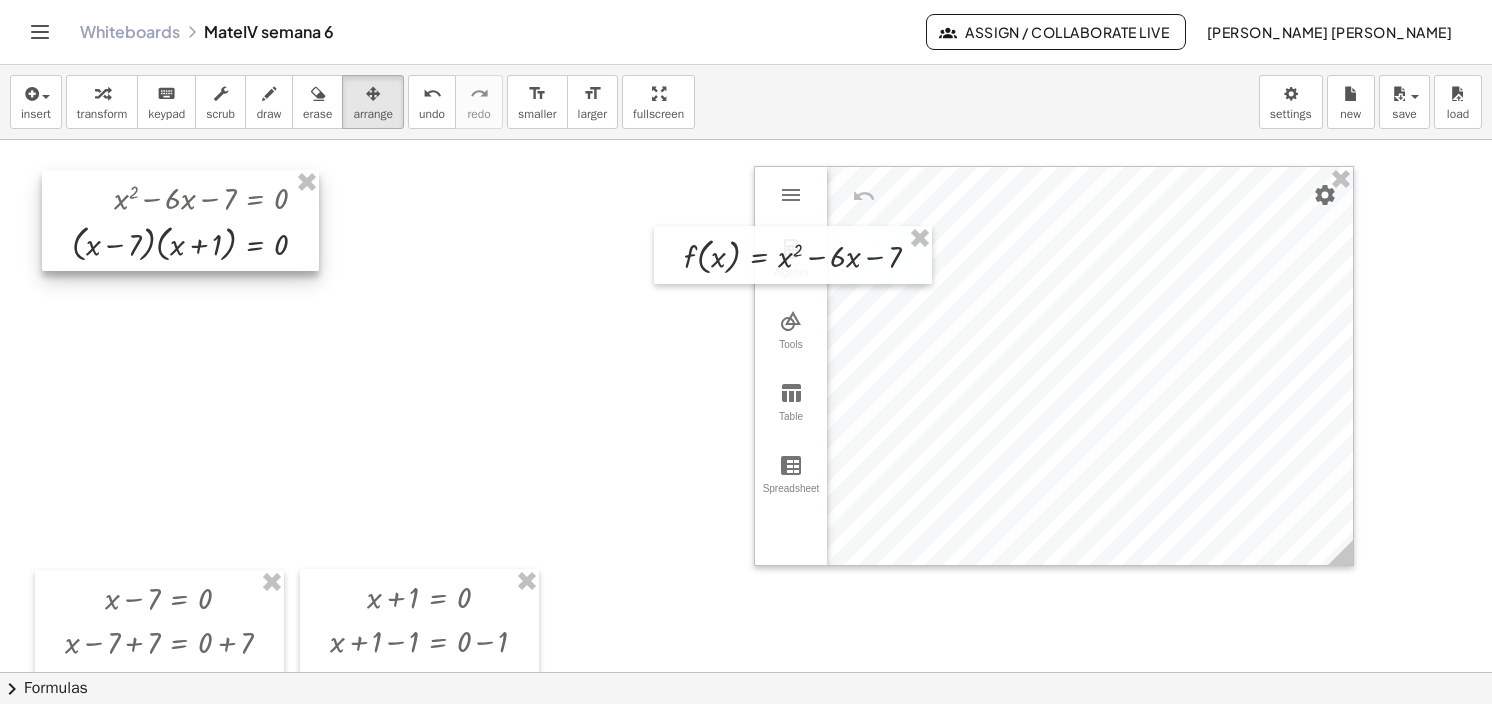 drag, startPoint x: 131, startPoint y: 314, endPoint x: 131, endPoint y: 203, distance: 111 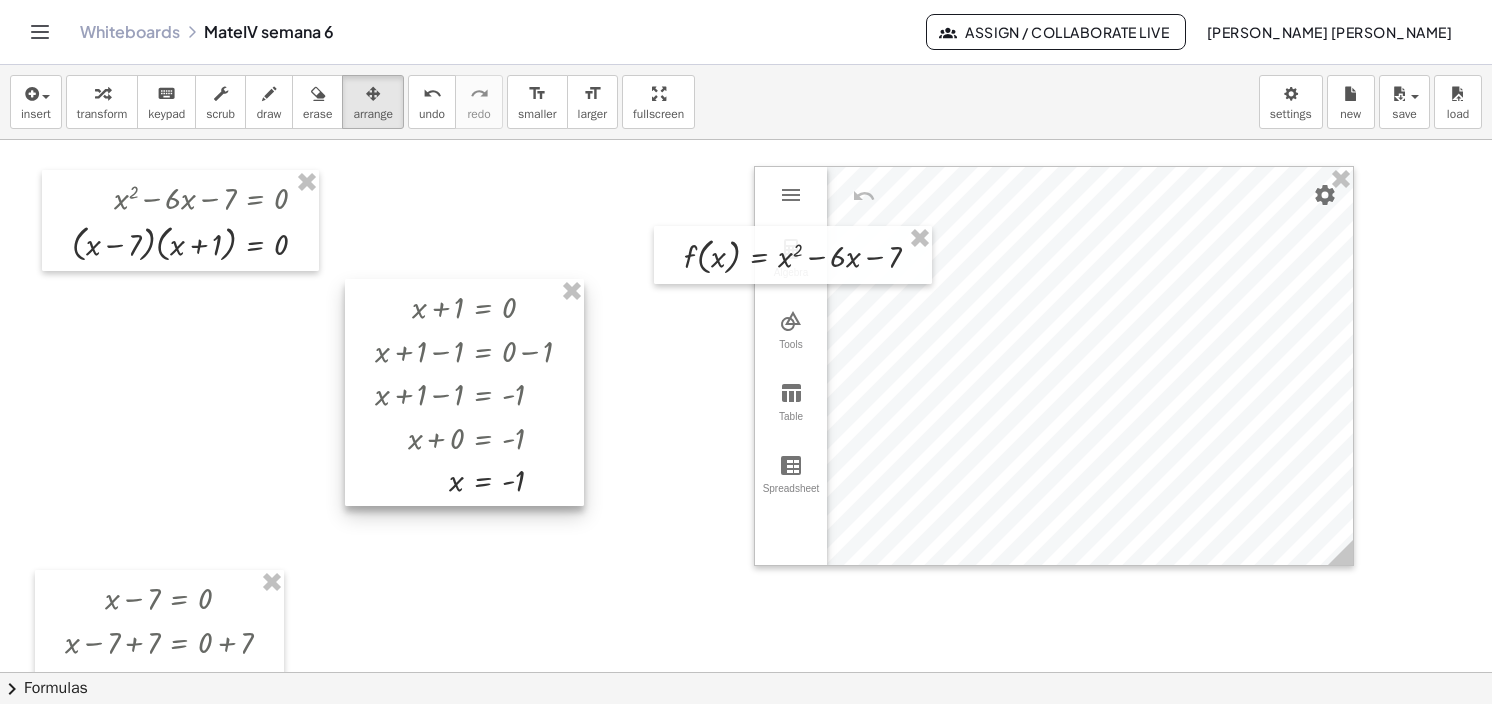 drag, startPoint x: 403, startPoint y: 593, endPoint x: 445, endPoint y: 303, distance: 293.0256 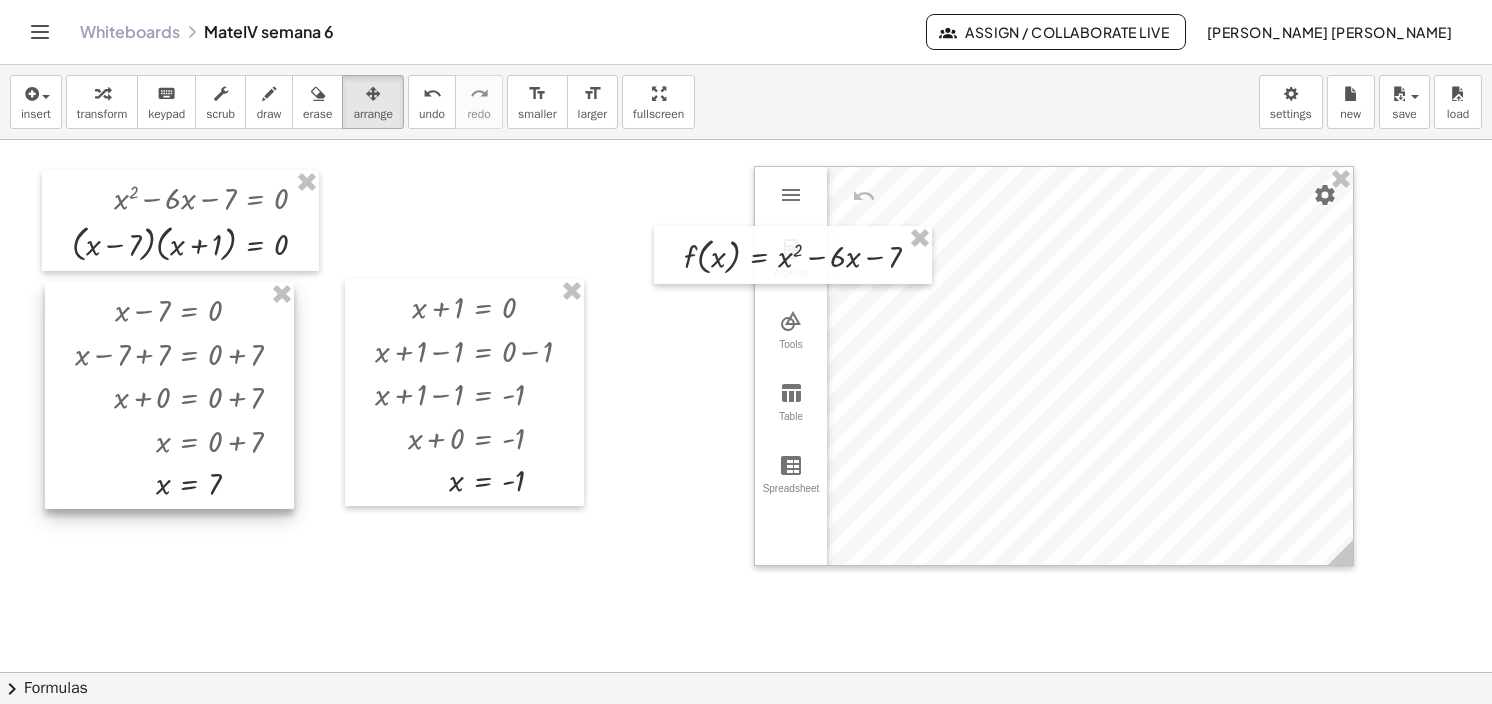 drag, startPoint x: 179, startPoint y: 615, endPoint x: 189, endPoint y: 327, distance: 288.17355 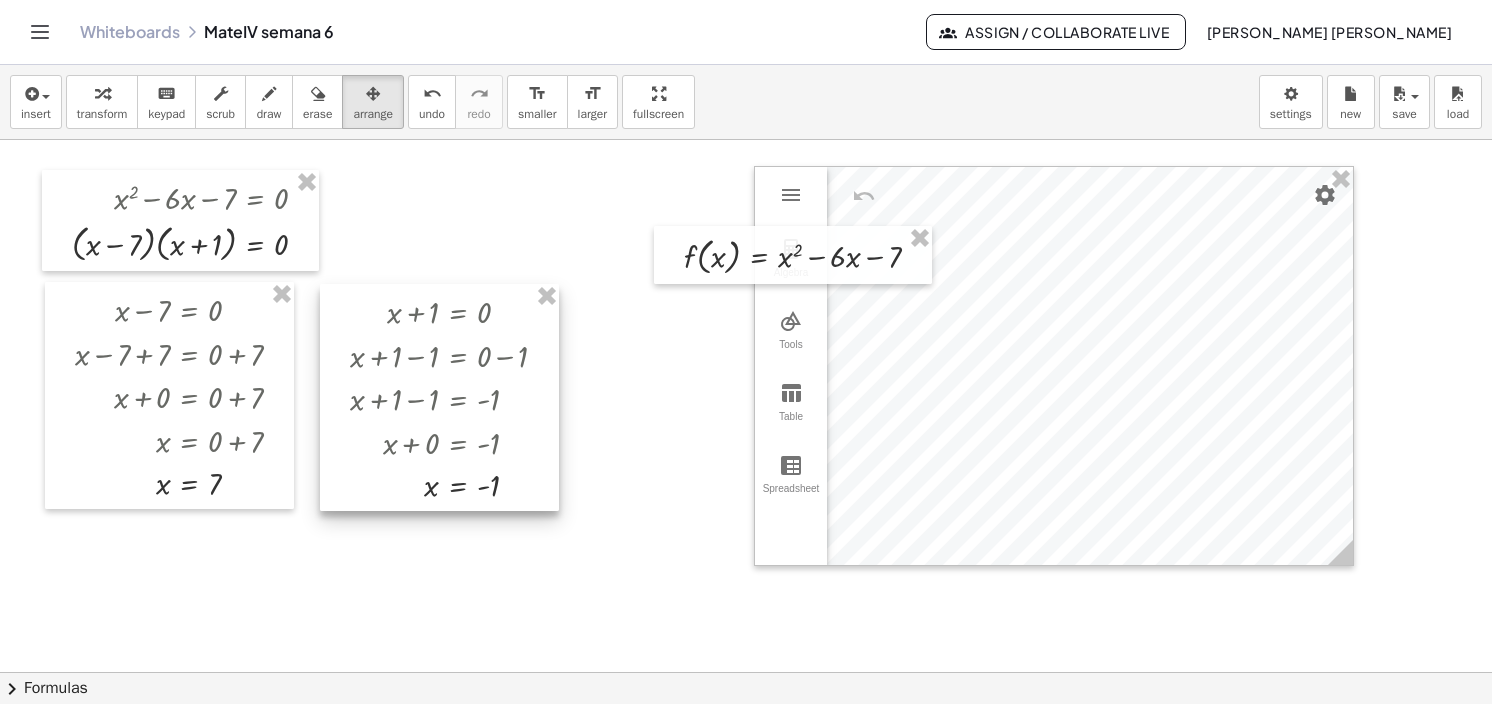 drag, startPoint x: 419, startPoint y: 358, endPoint x: 394, endPoint y: 363, distance: 25.495098 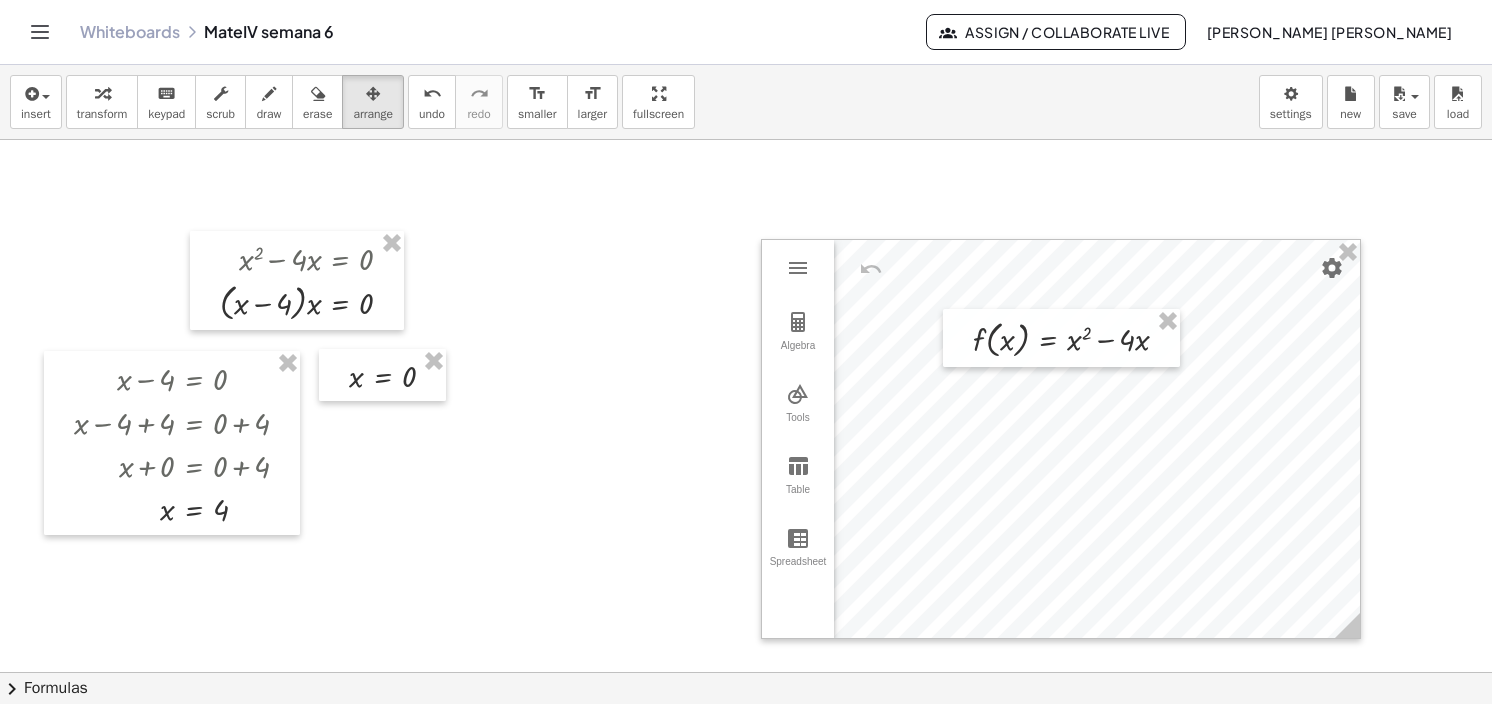 scroll, scrollTop: 700, scrollLeft: 0, axis: vertical 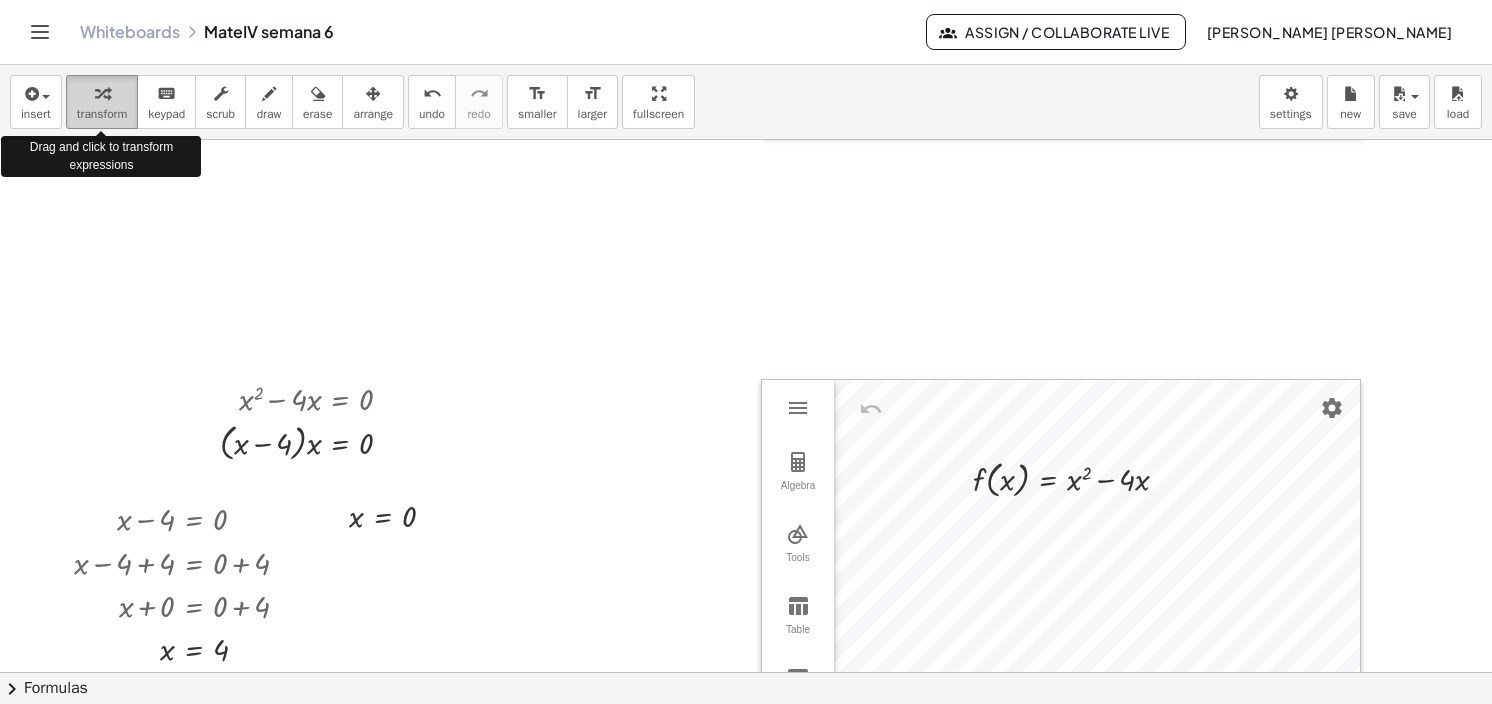click at bounding box center (102, 94) 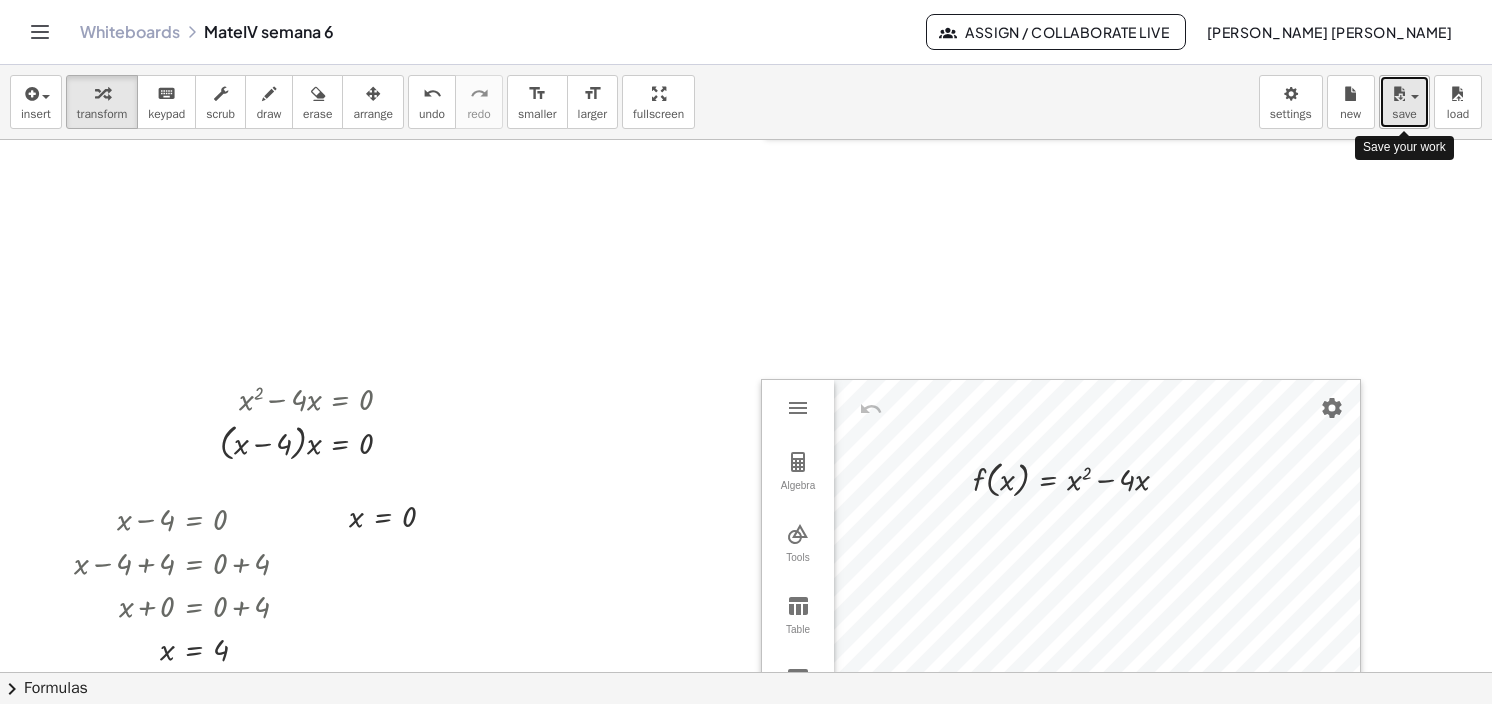 click at bounding box center [1404, 93] 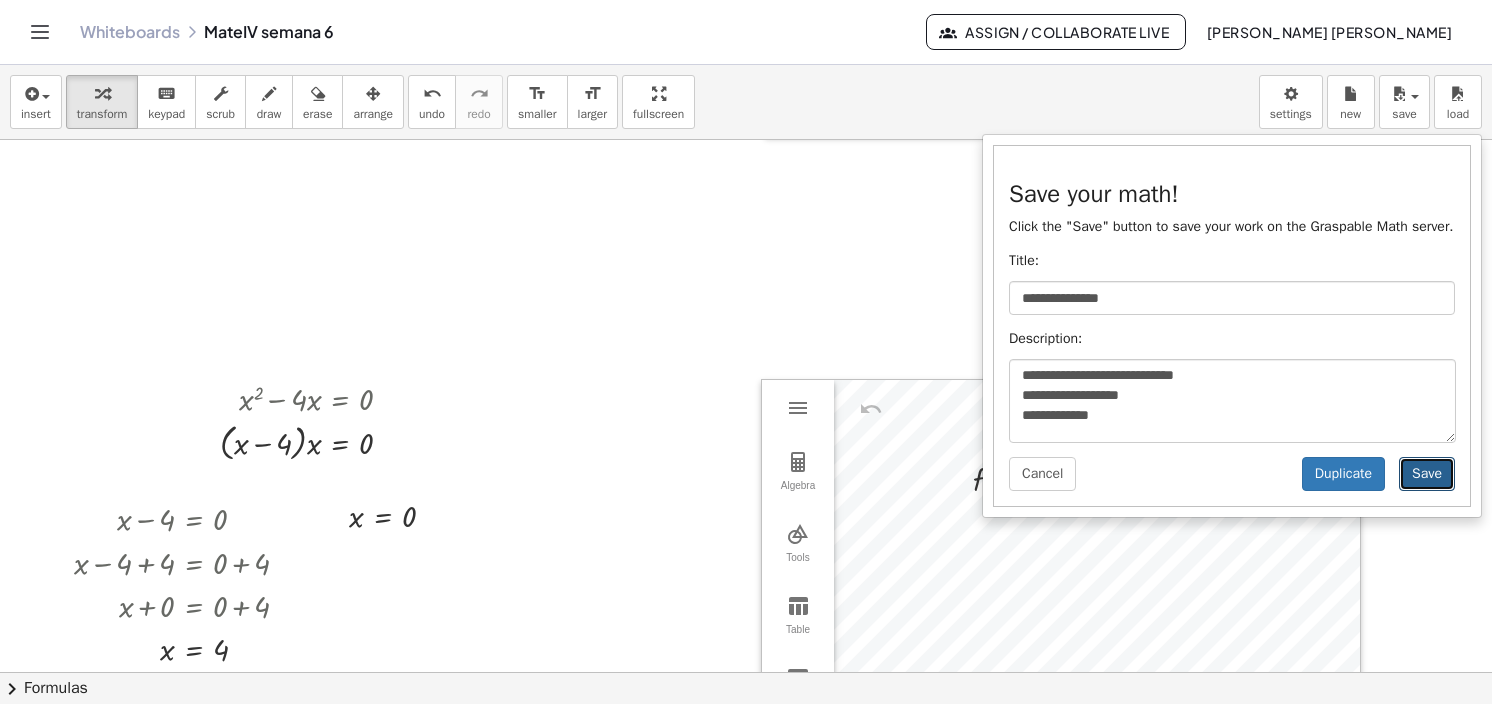 click on "Save" at bounding box center [1427, 474] 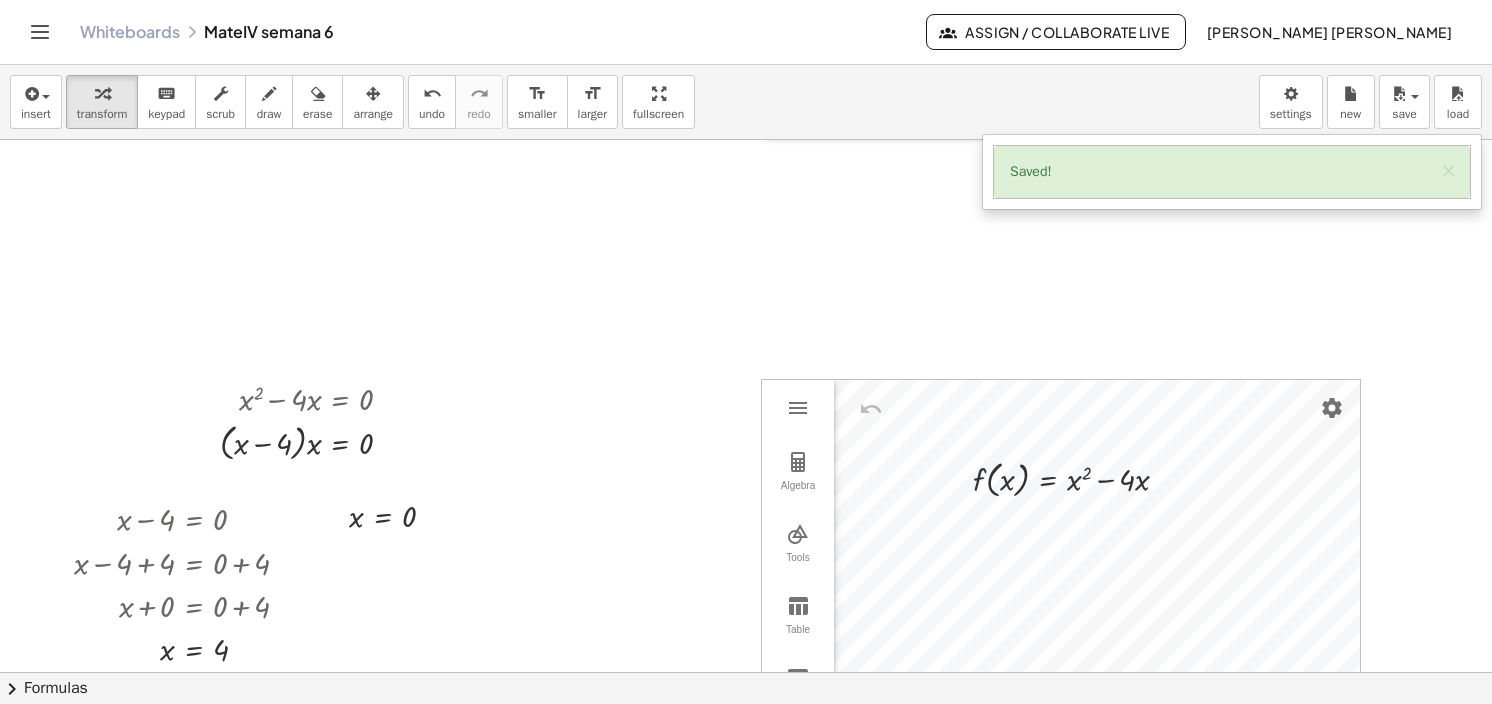 click at bounding box center [825, 772] 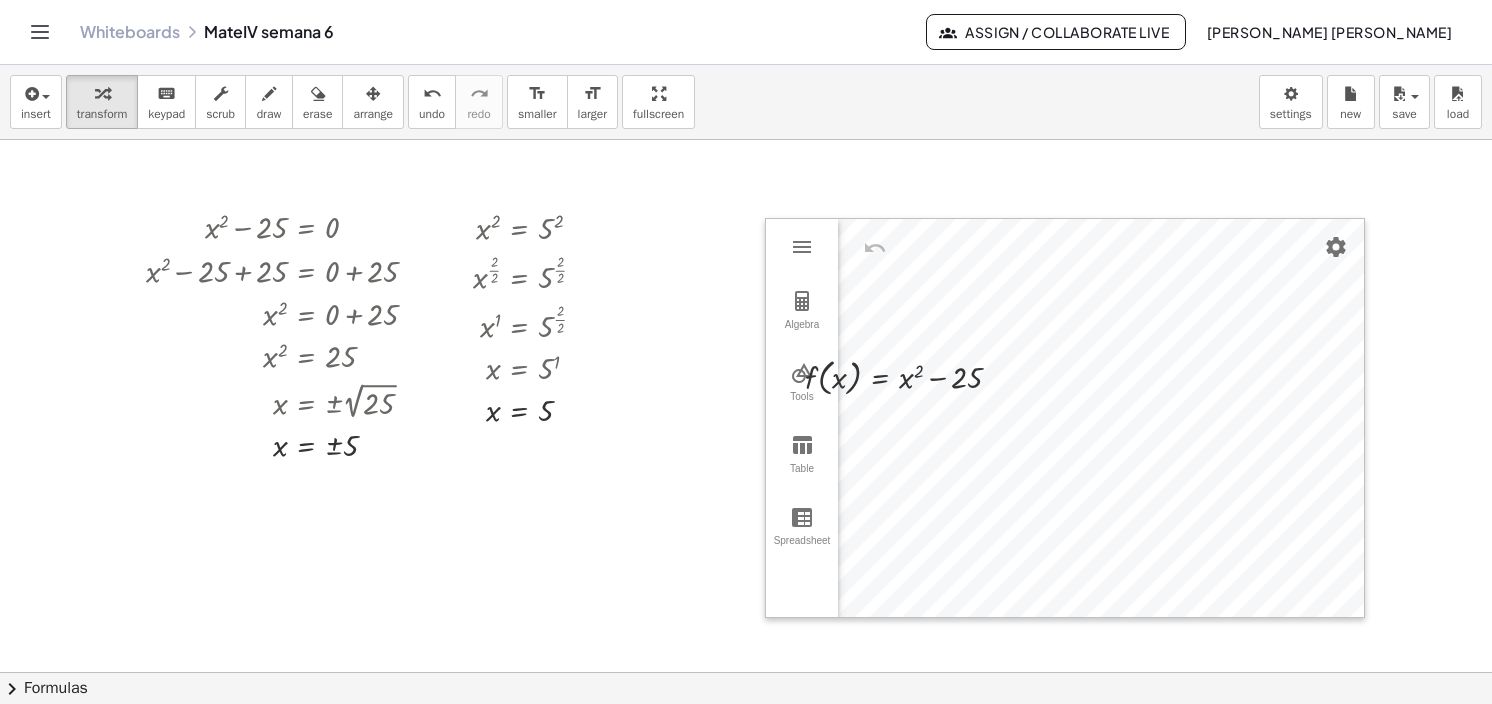scroll, scrollTop: 200, scrollLeft: 0, axis: vertical 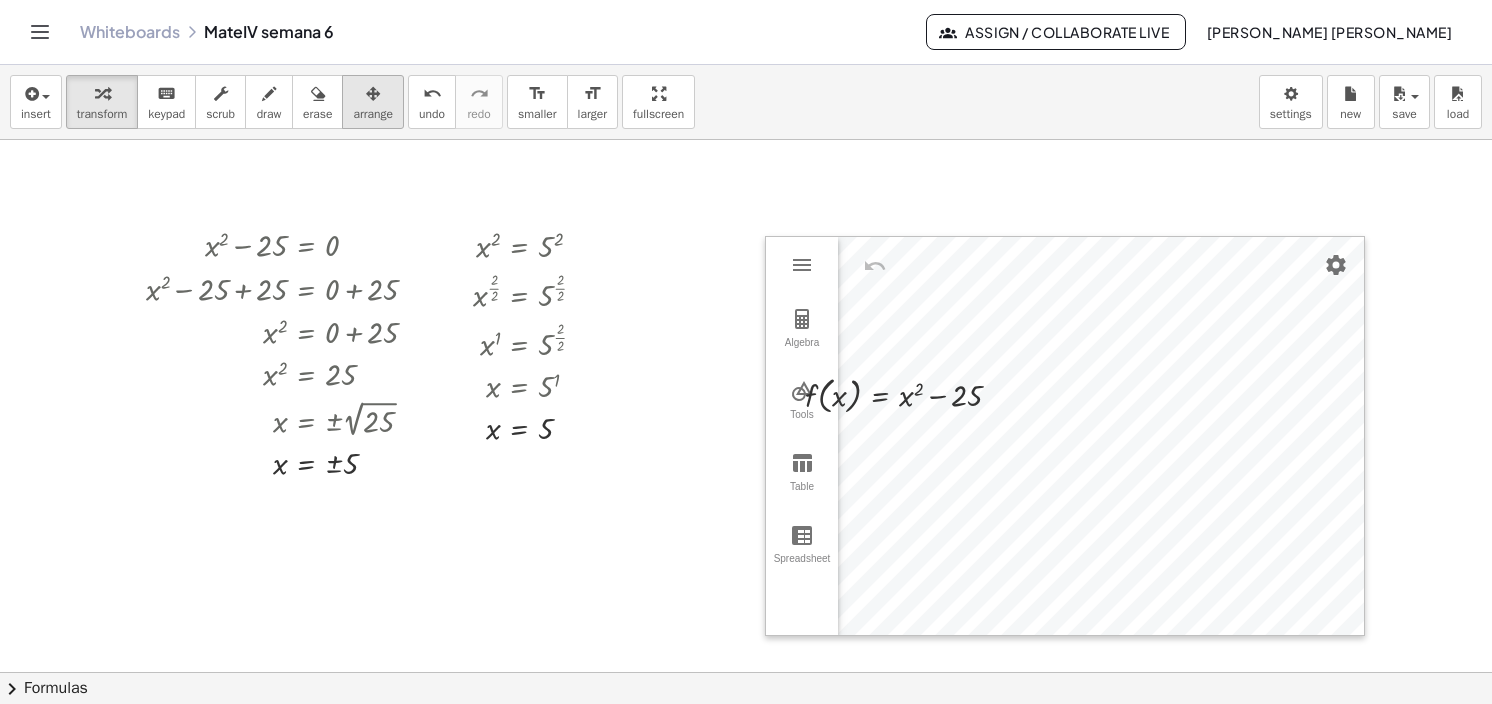 click at bounding box center (373, 94) 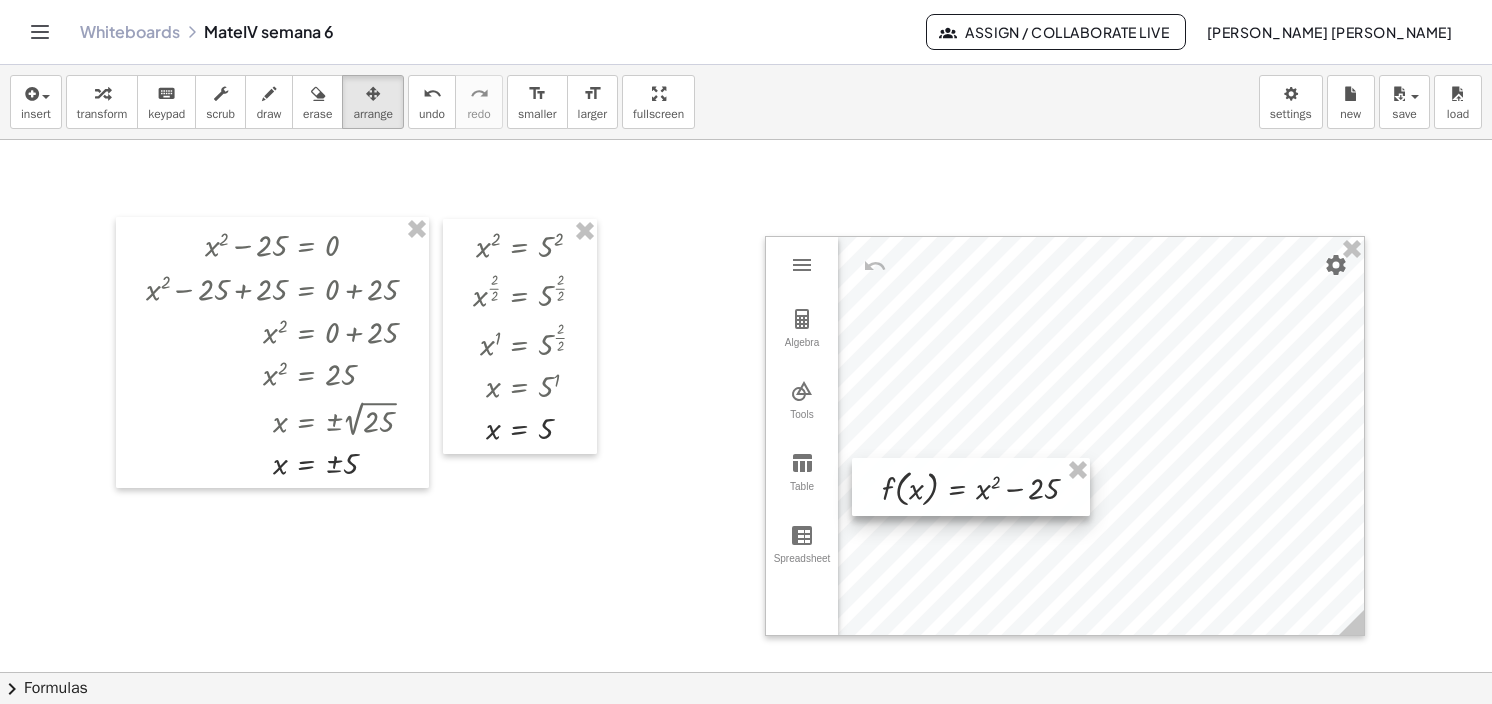 drag, startPoint x: 899, startPoint y: 379, endPoint x: 976, endPoint y: 471, distance: 119.97083 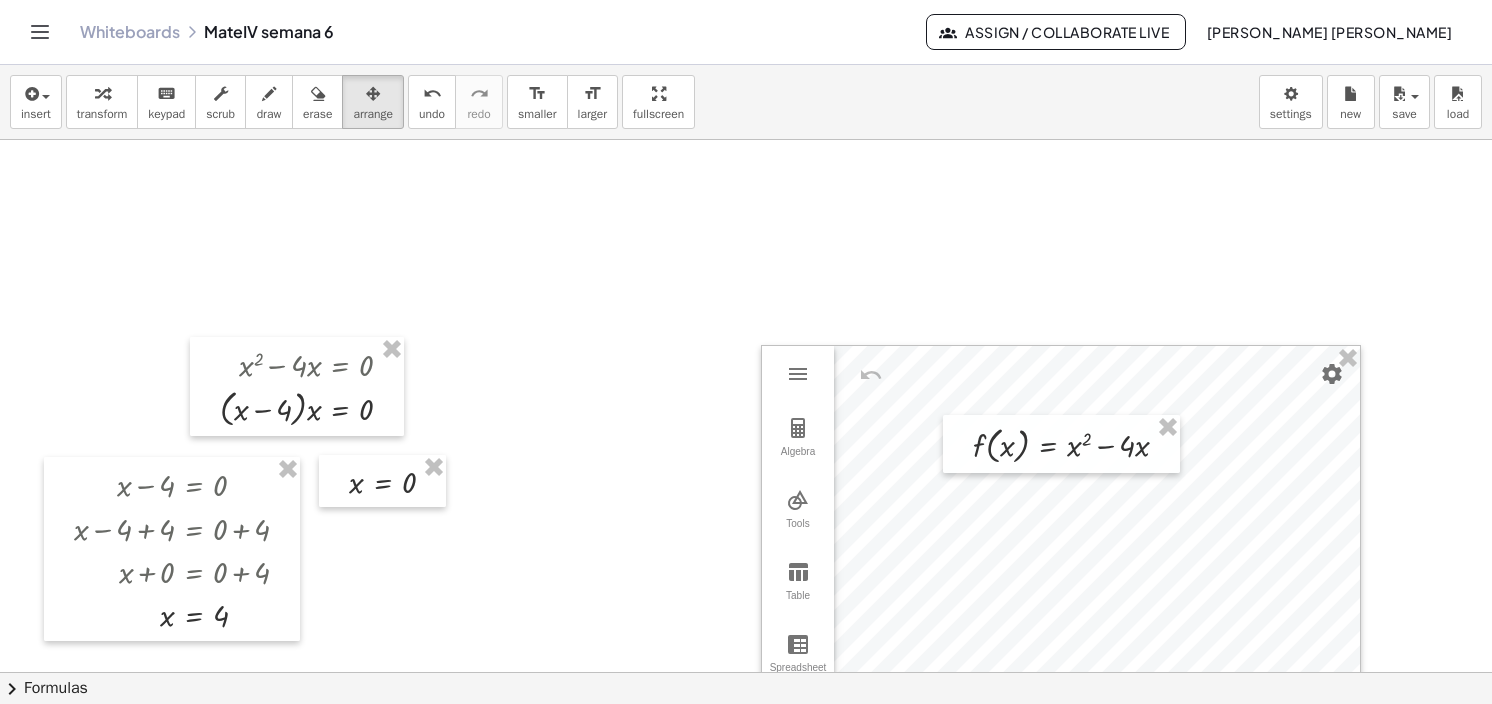 scroll, scrollTop: 800, scrollLeft: 0, axis: vertical 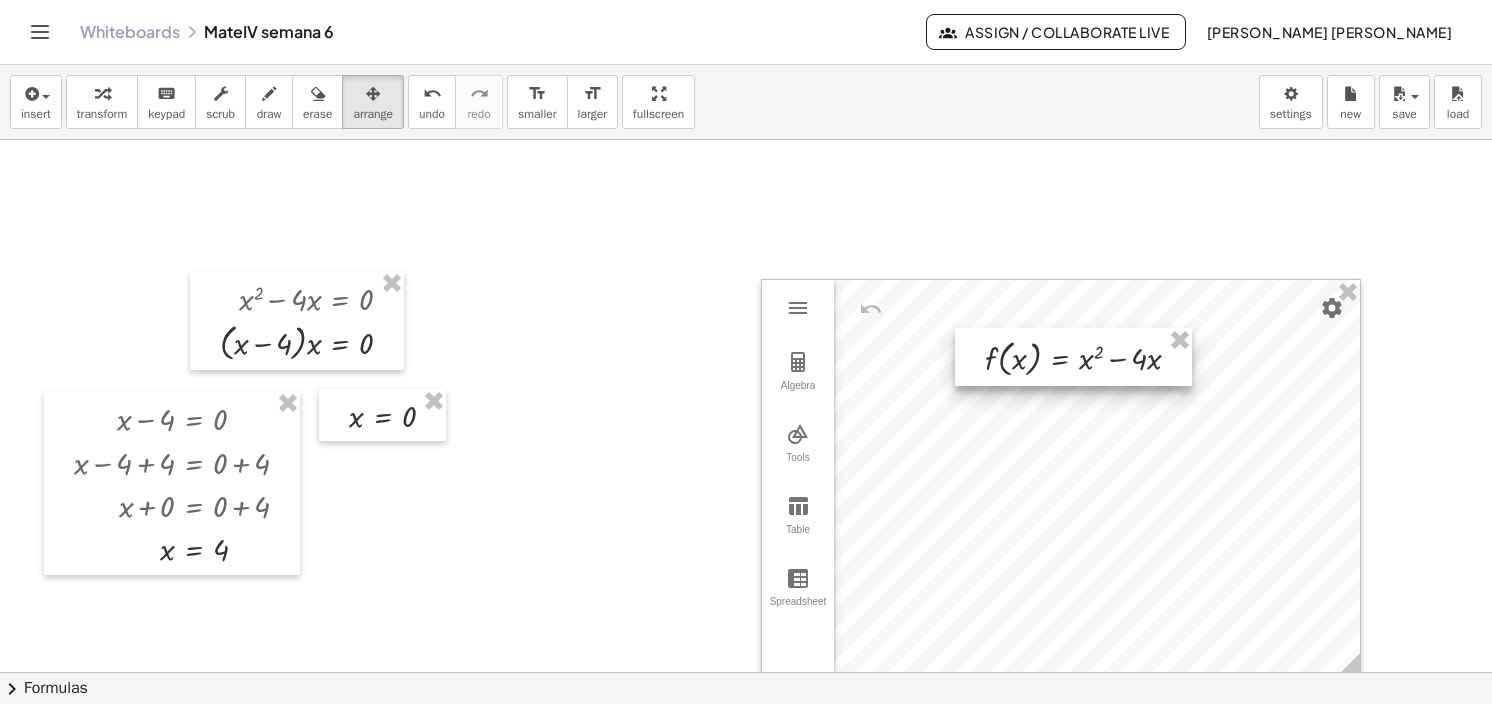 drag, startPoint x: 1062, startPoint y: 396, endPoint x: 1074, endPoint y: 375, distance: 24.186773 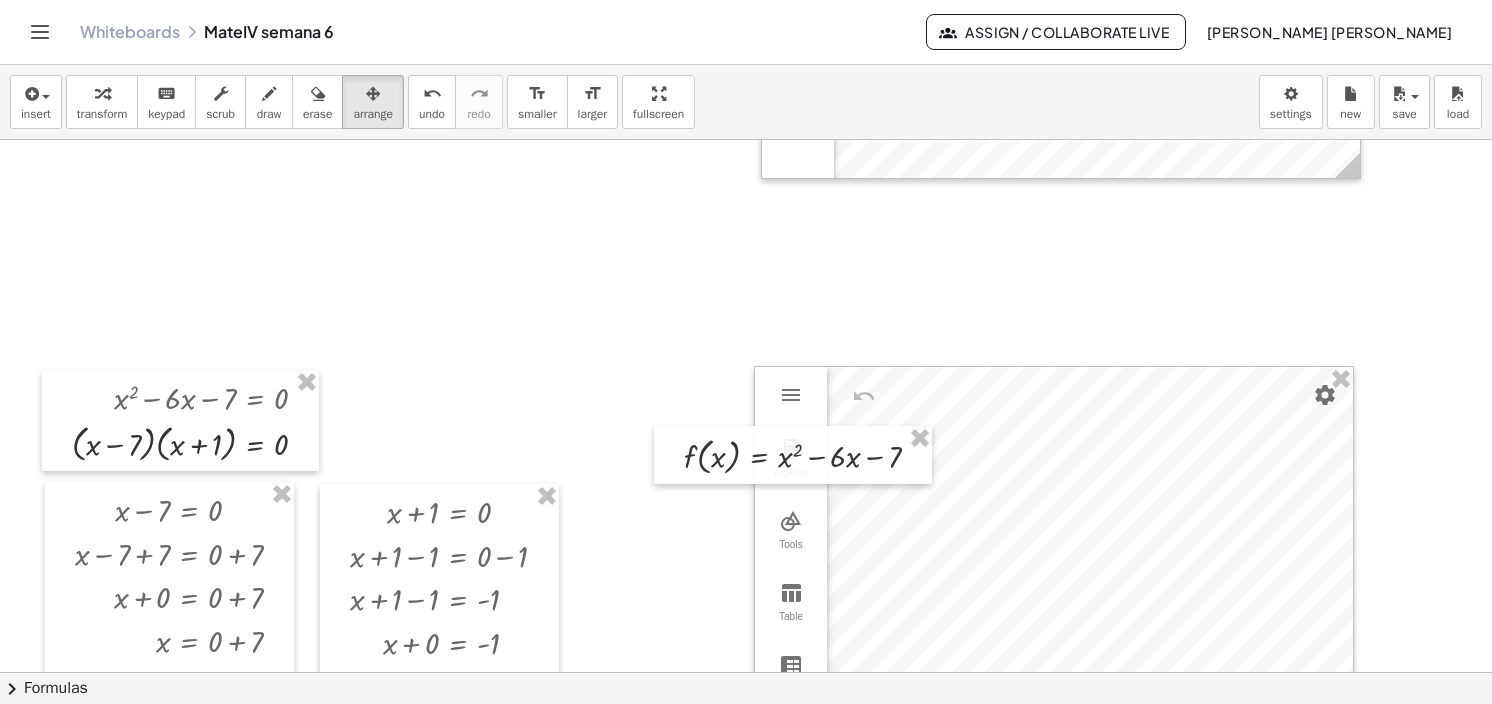 scroll, scrollTop: 1400, scrollLeft: 0, axis: vertical 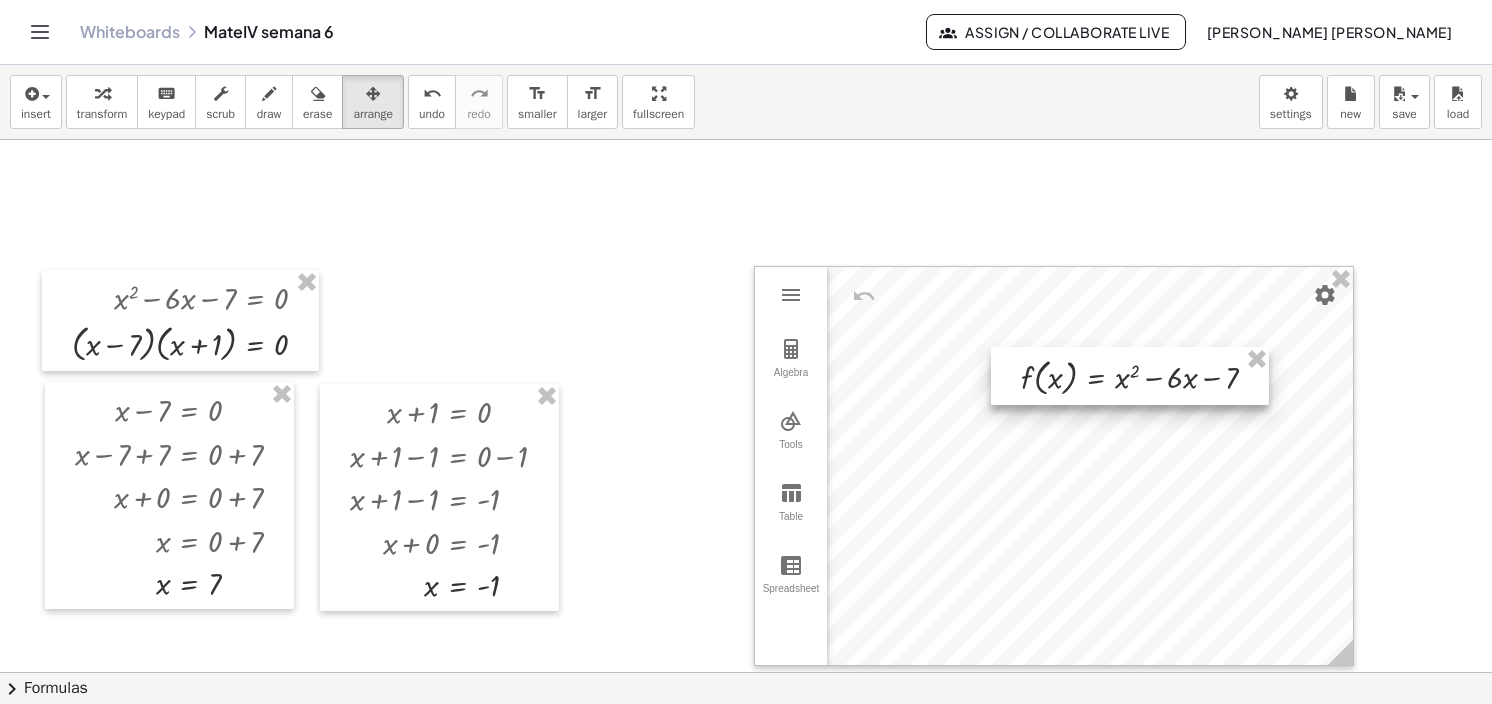 drag, startPoint x: 787, startPoint y: 359, endPoint x: 1124, endPoint y: 380, distance: 337.65366 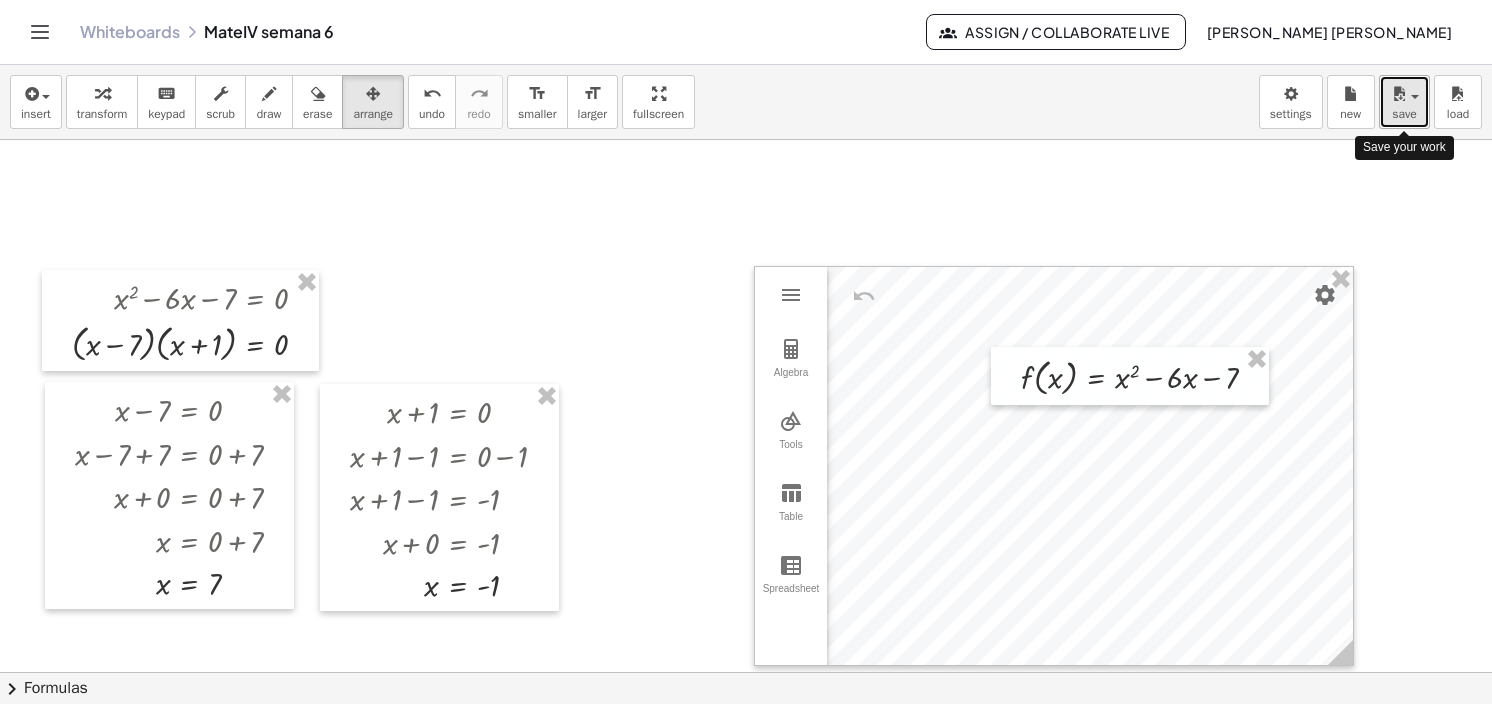 click at bounding box center (1404, 93) 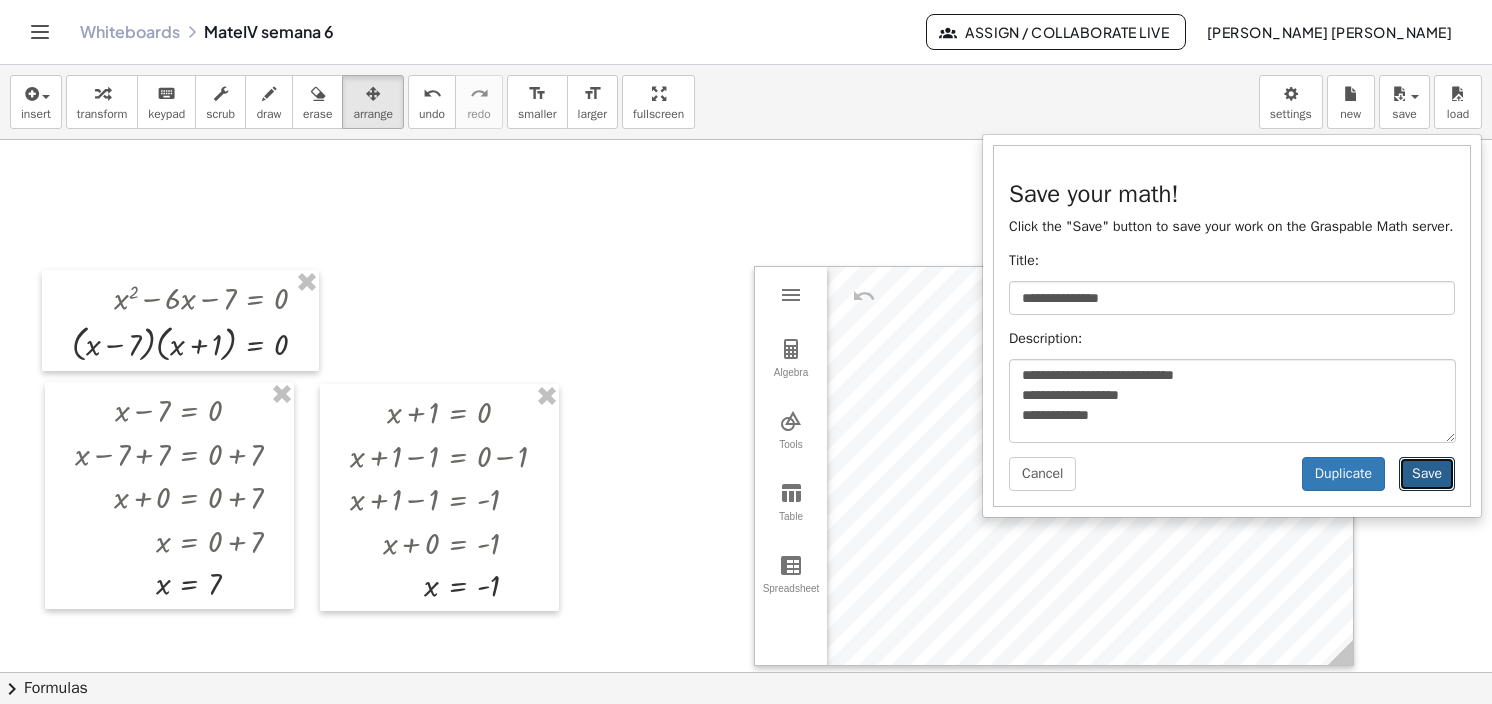 click on "Save" at bounding box center (1427, 474) 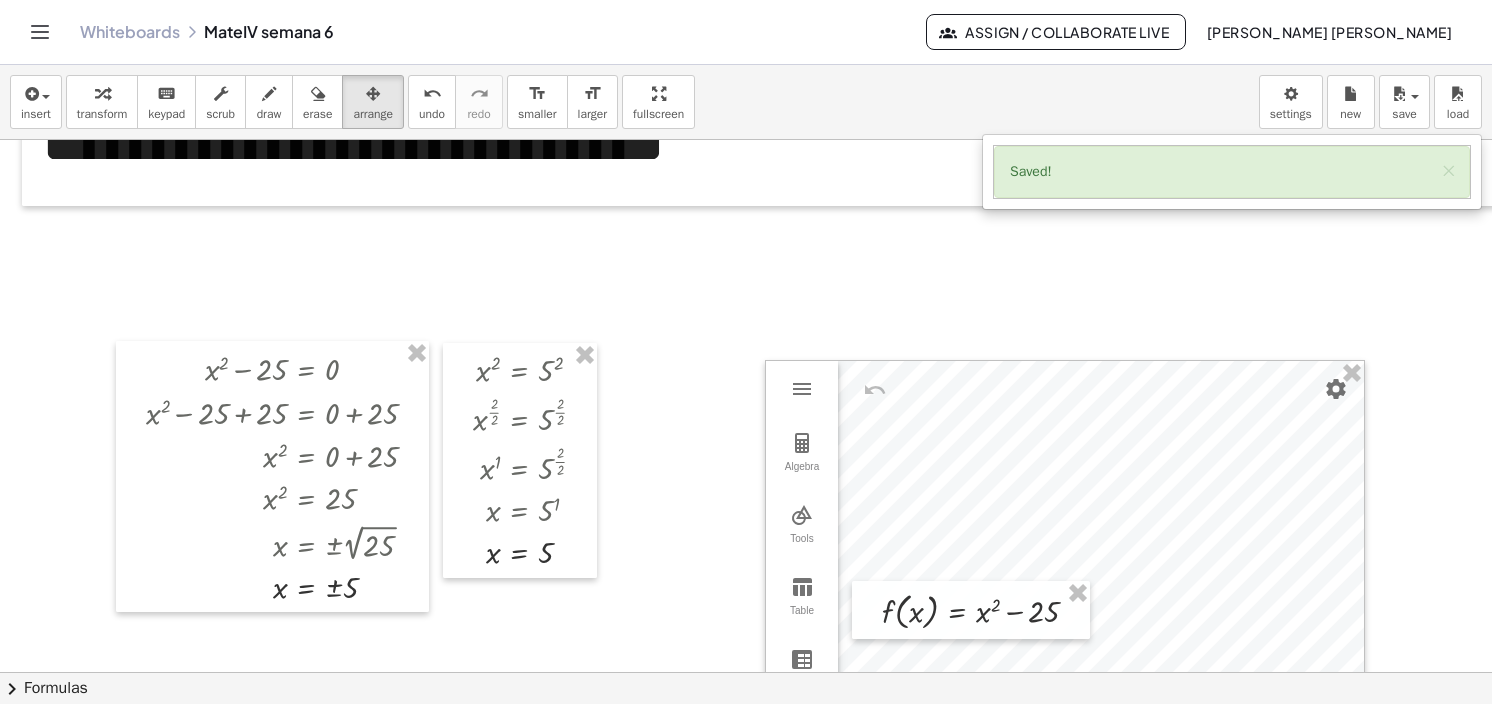 scroll, scrollTop: 0, scrollLeft: 0, axis: both 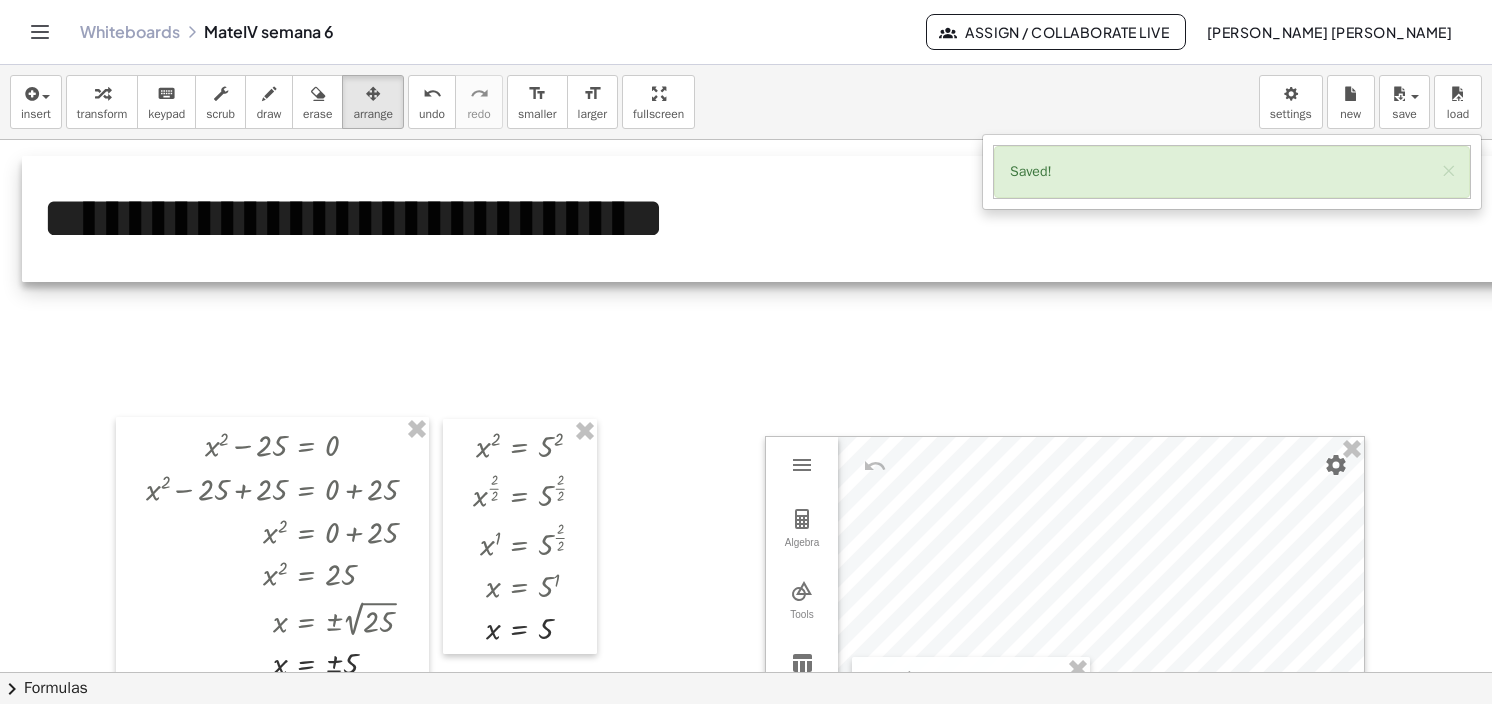 click at bounding box center [833, 219] 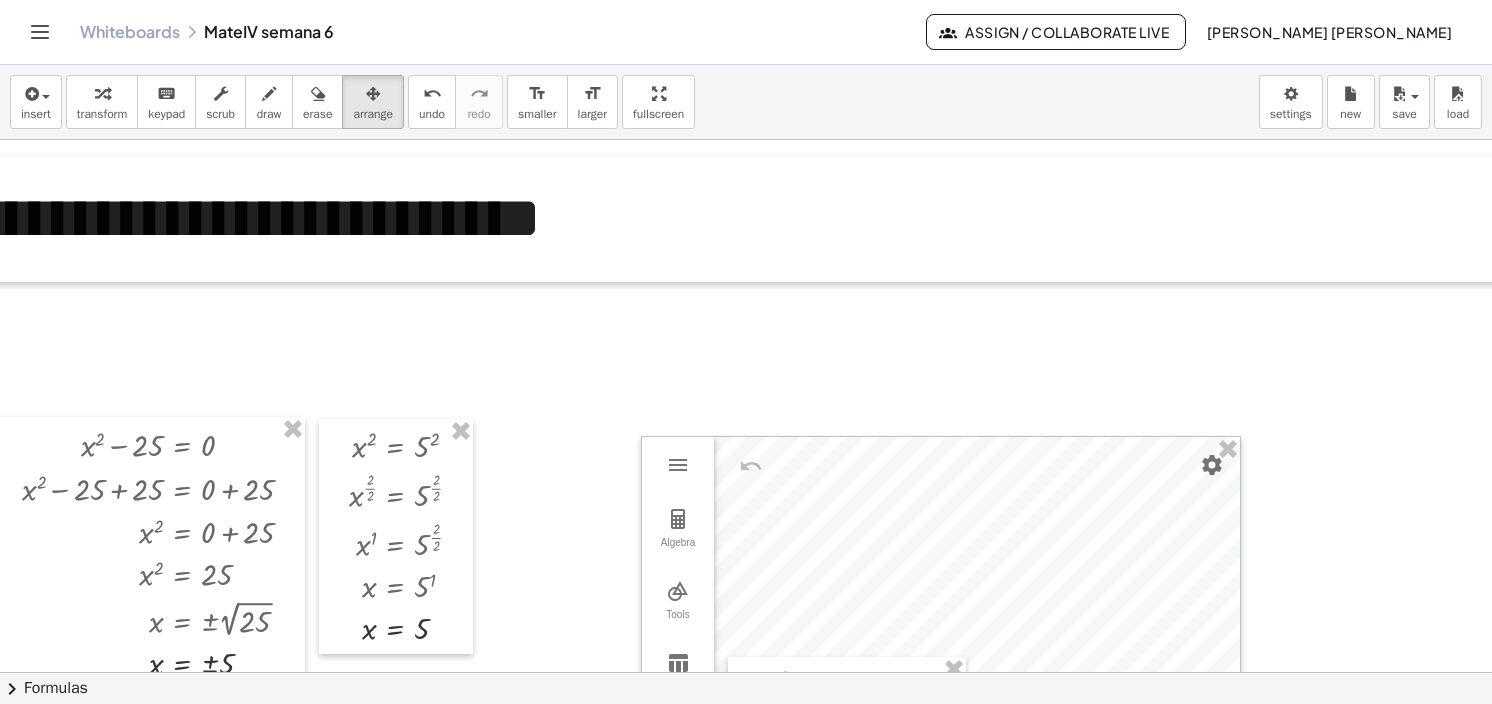 scroll, scrollTop: 0, scrollLeft: 172, axis: horizontal 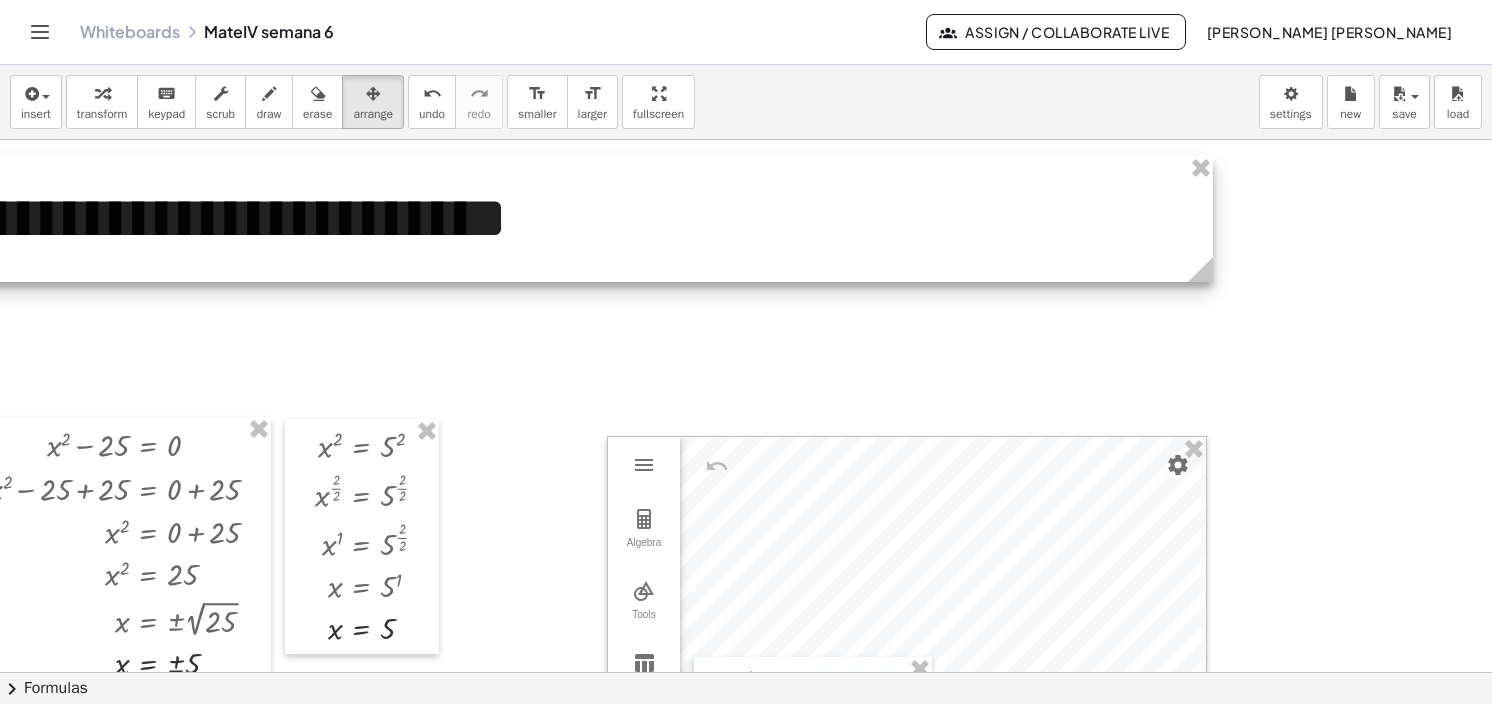 drag, startPoint x: 1467, startPoint y: 276, endPoint x: 1193, endPoint y: 257, distance: 274.65796 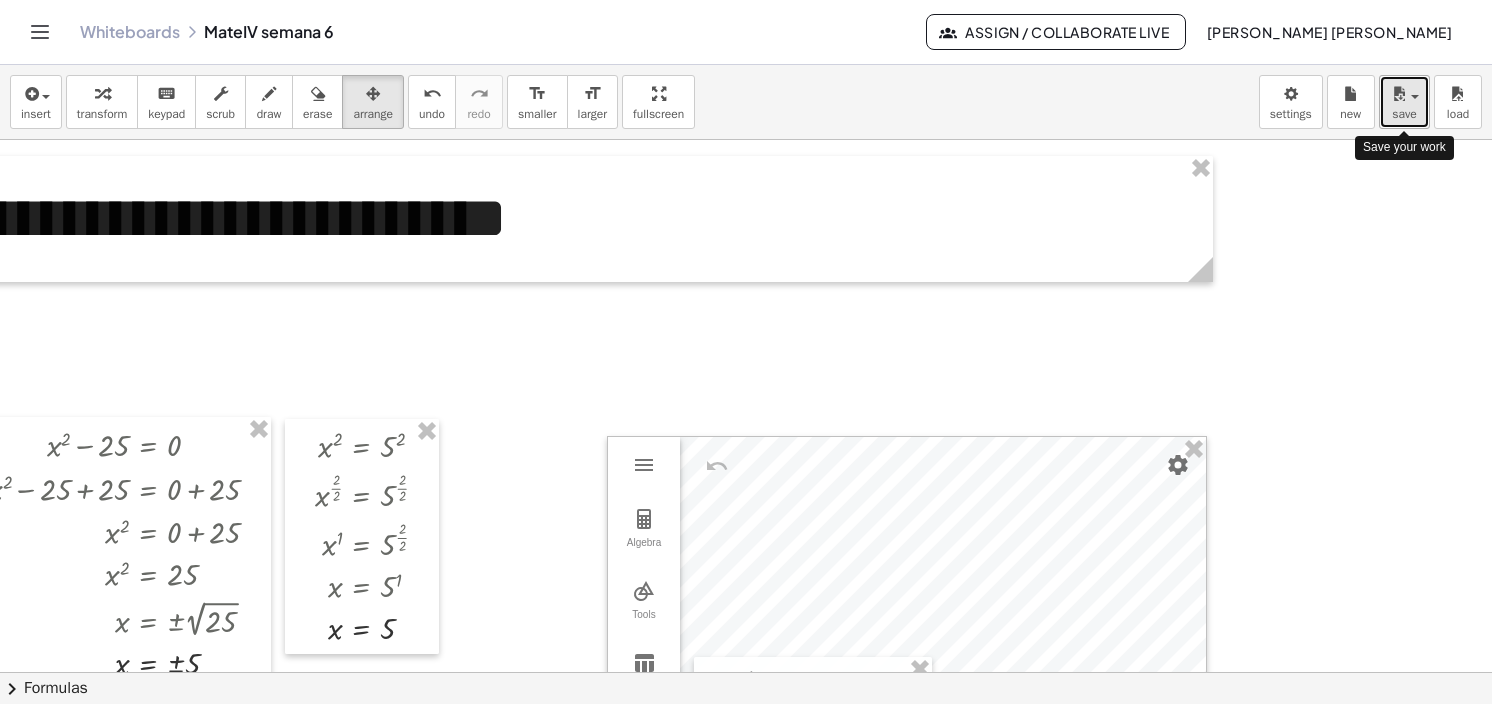 click at bounding box center [1404, 93] 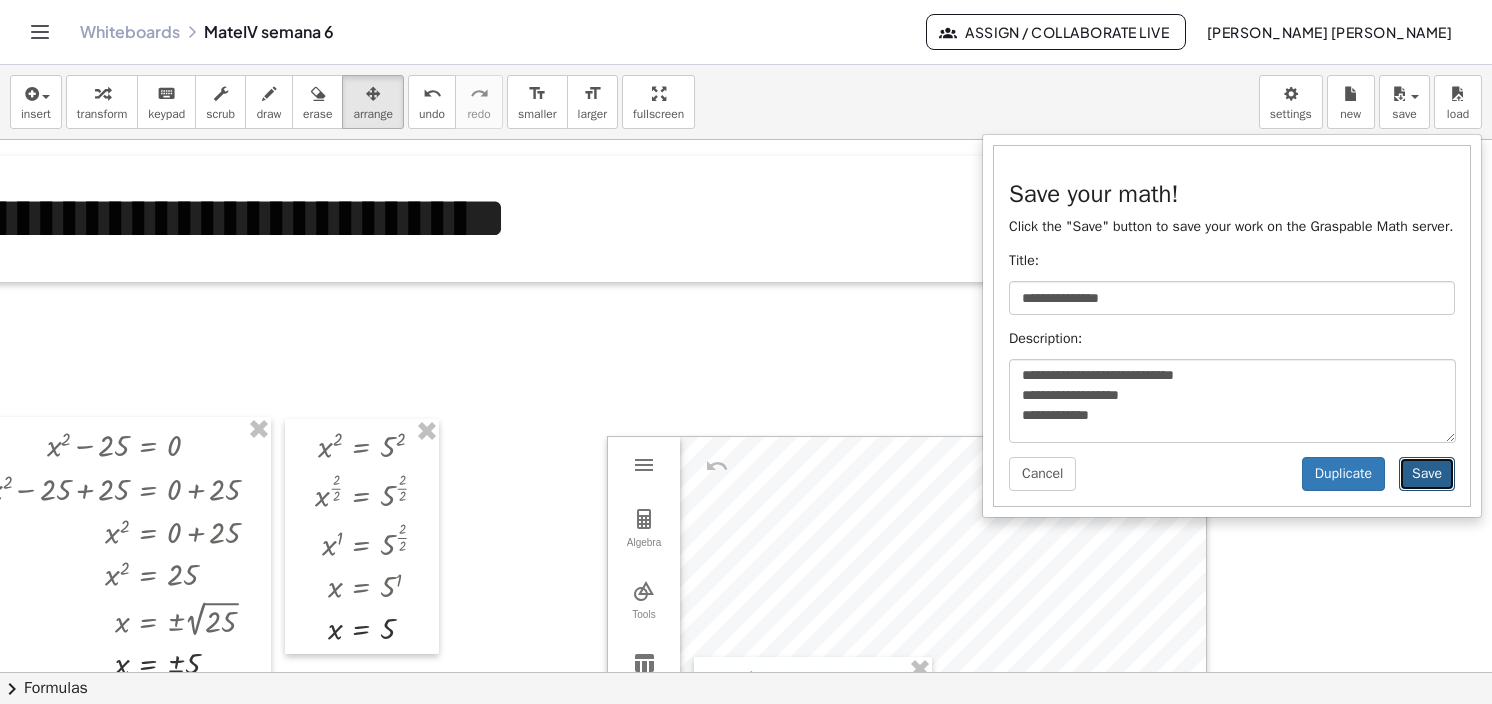 click on "Save" at bounding box center [1427, 474] 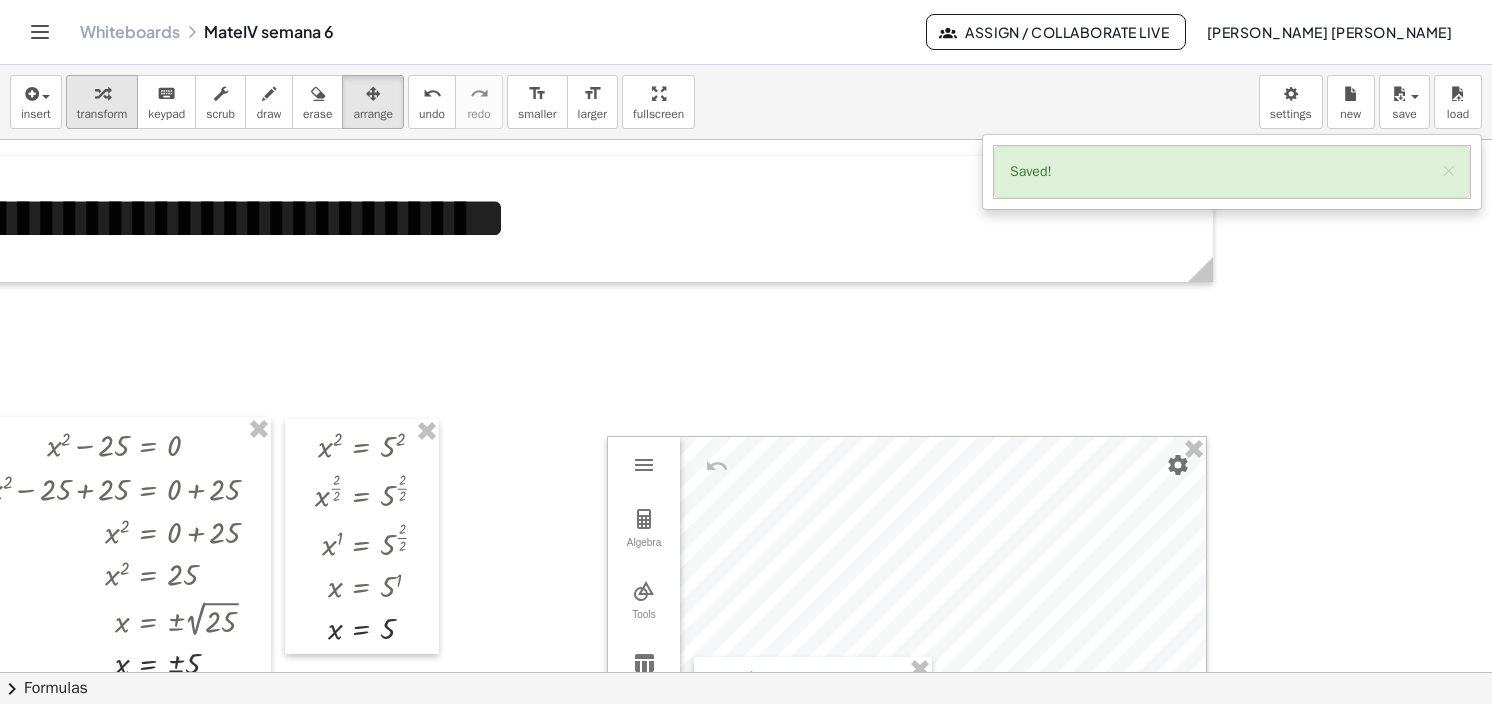 click at bounding box center (102, 94) 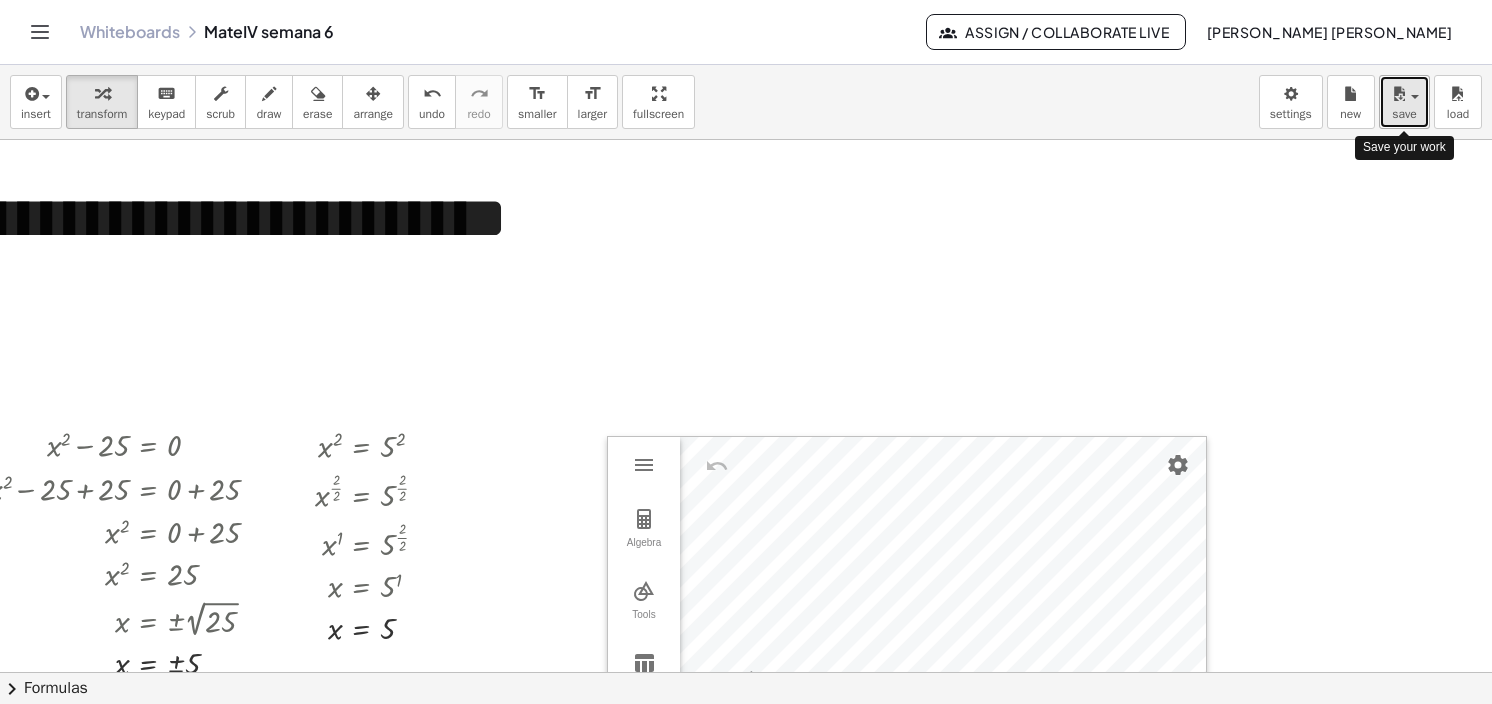 click at bounding box center (1404, 93) 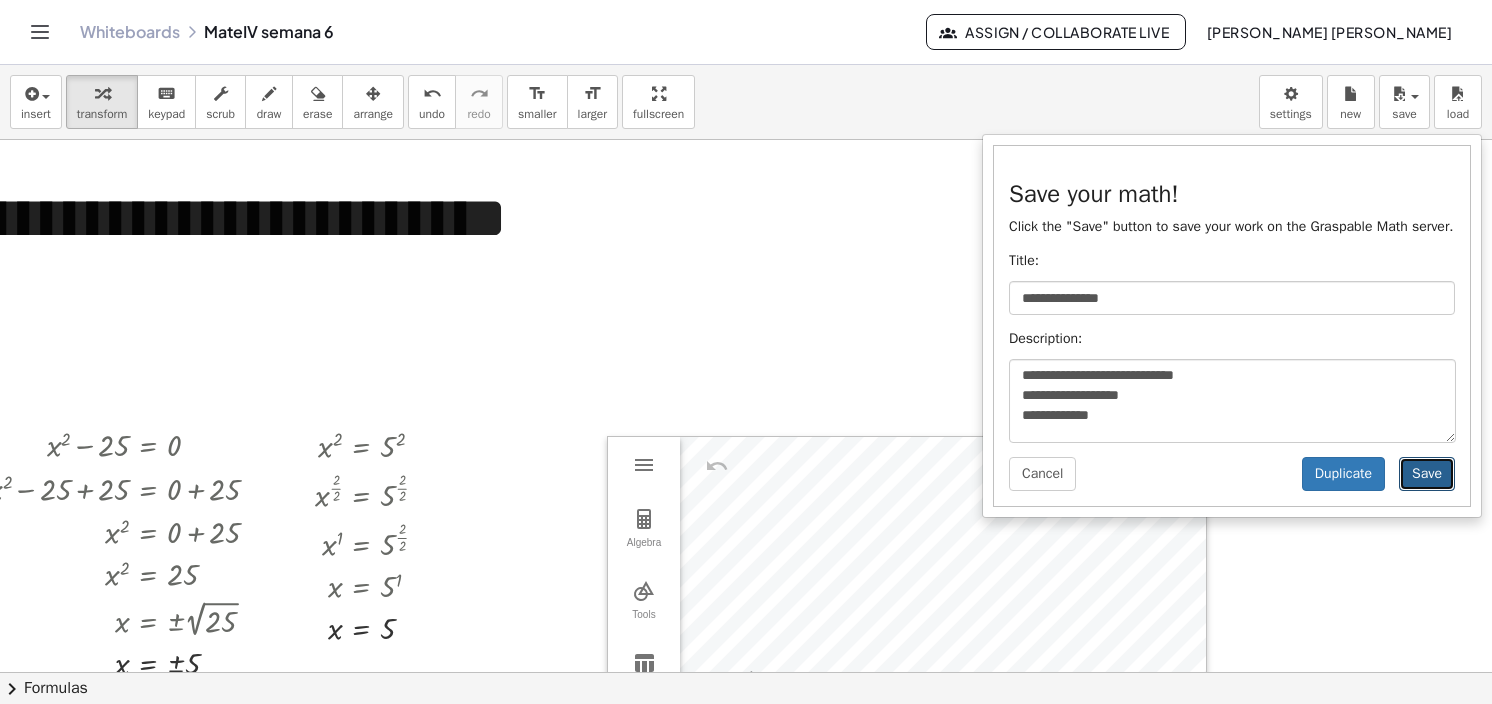 click on "Save" at bounding box center (1427, 474) 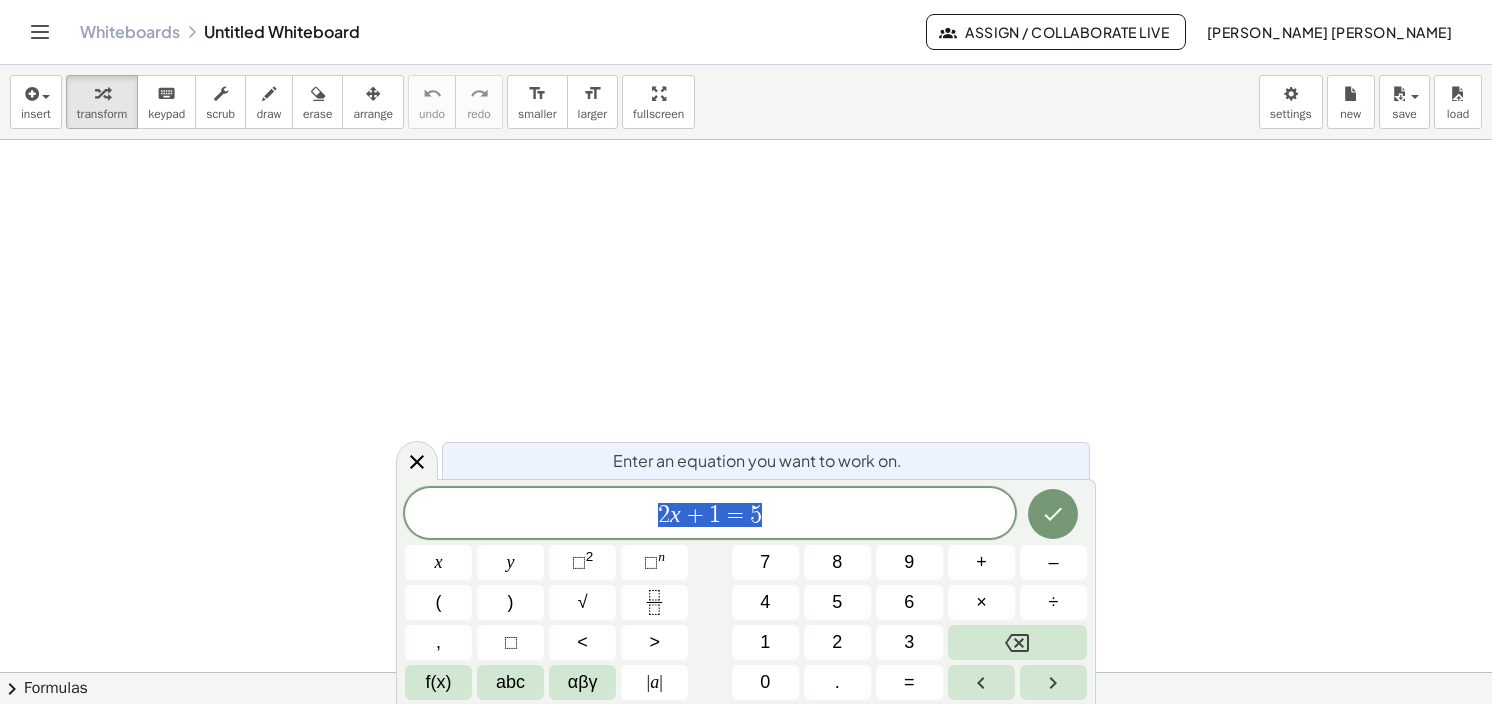 scroll, scrollTop: 0, scrollLeft: 0, axis: both 